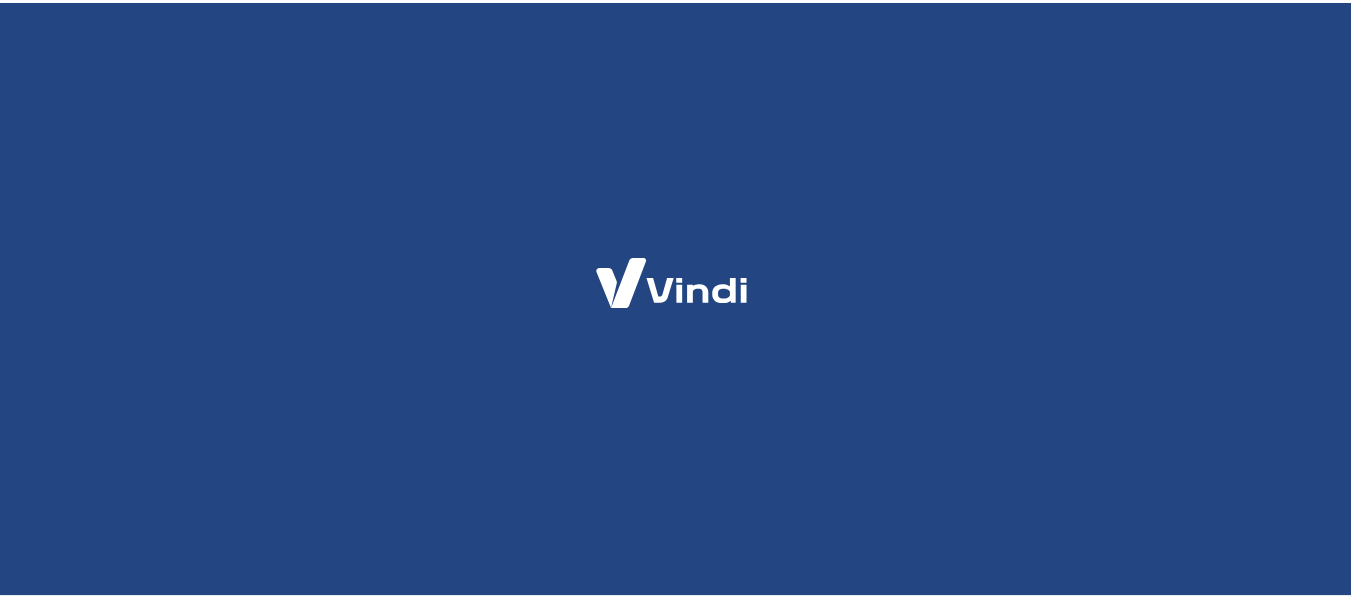 scroll, scrollTop: 0, scrollLeft: 0, axis: both 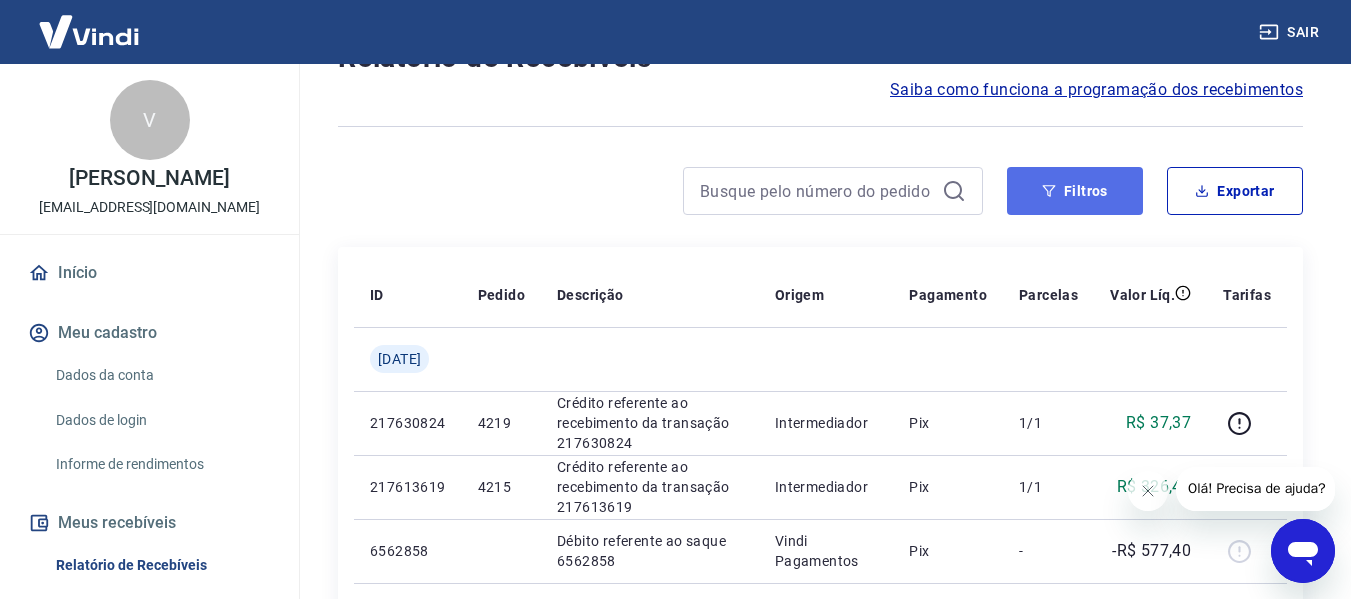 click on "Filtros" at bounding box center [1075, 191] 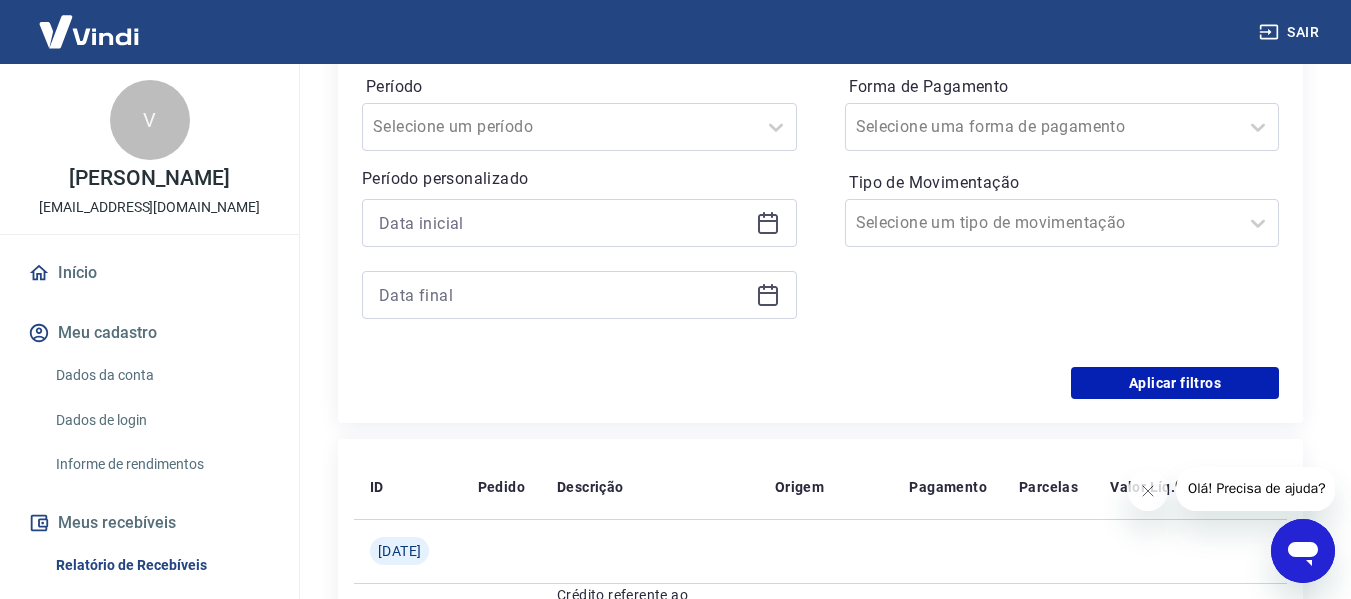 scroll, scrollTop: 500, scrollLeft: 0, axis: vertical 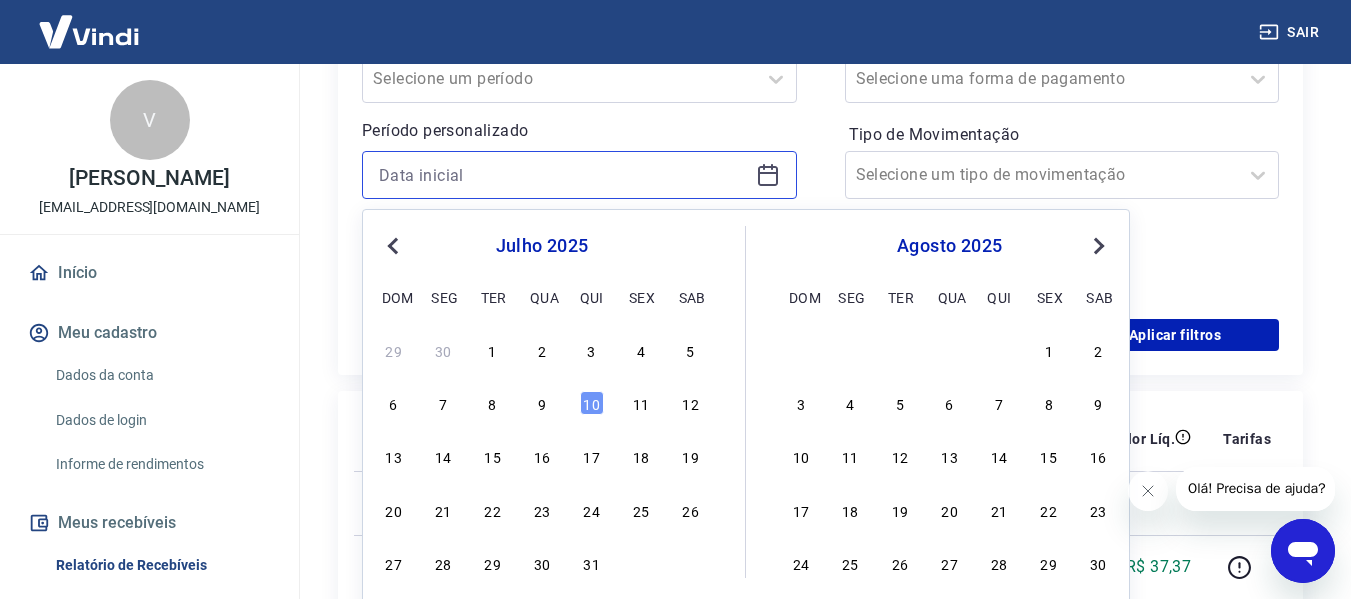 click at bounding box center [563, 175] 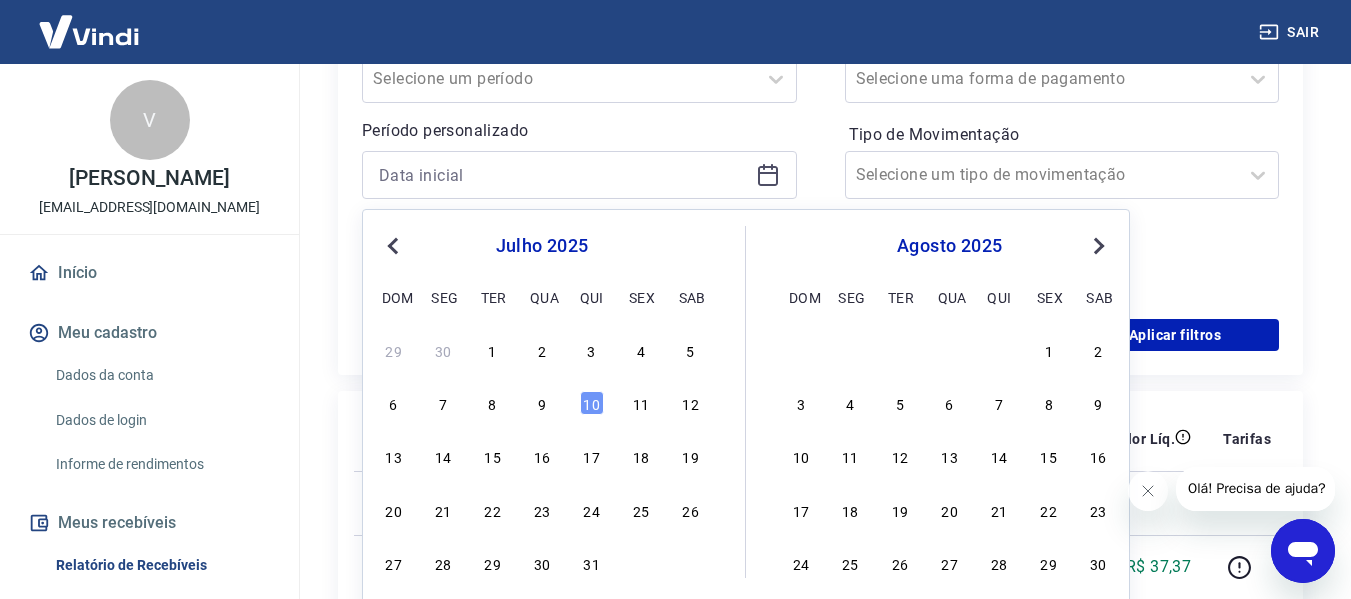 click on "Previous Month" at bounding box center [395, 245] 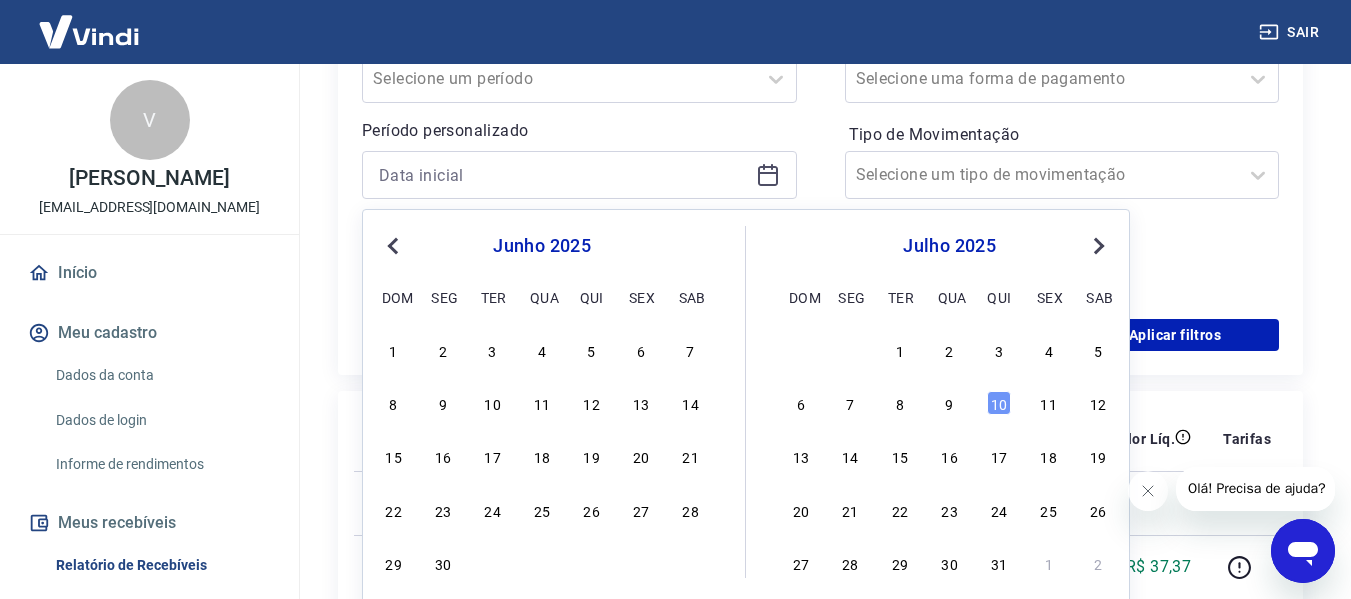 click on "1" at bounding box center (394, 350) 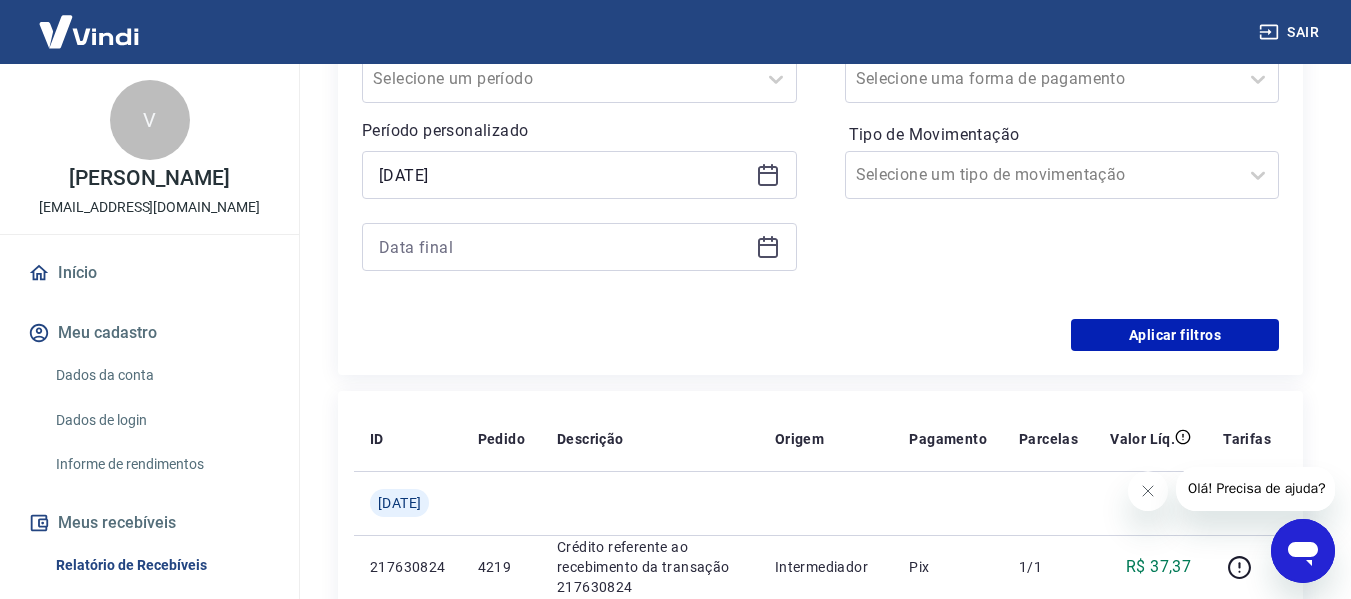 click 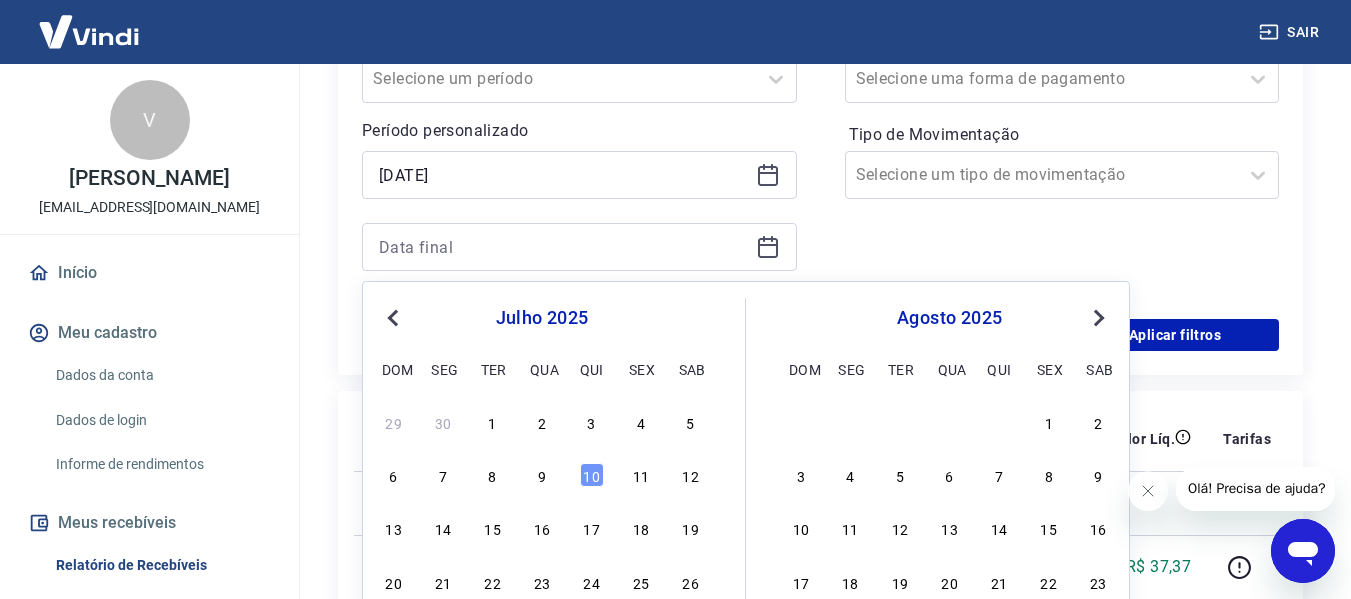 click on "Previous Month" at bounding box center [395, 317] 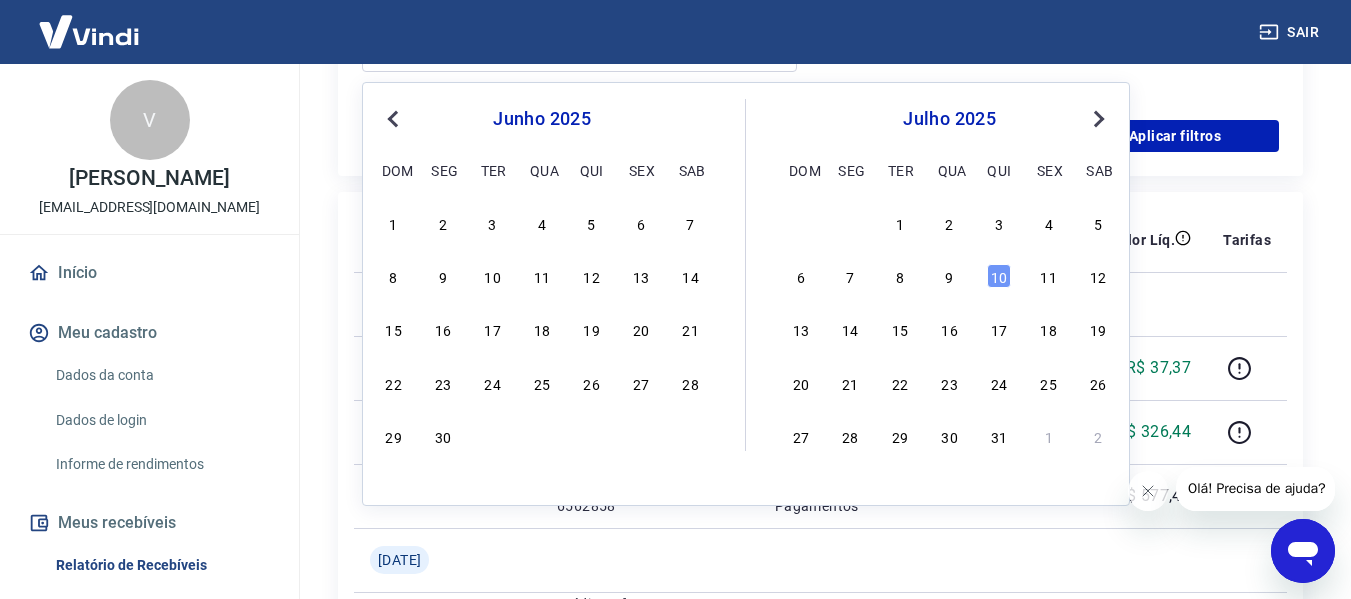 scroll, scrollTop: 700, scrollLeft: 0, axis: vertical 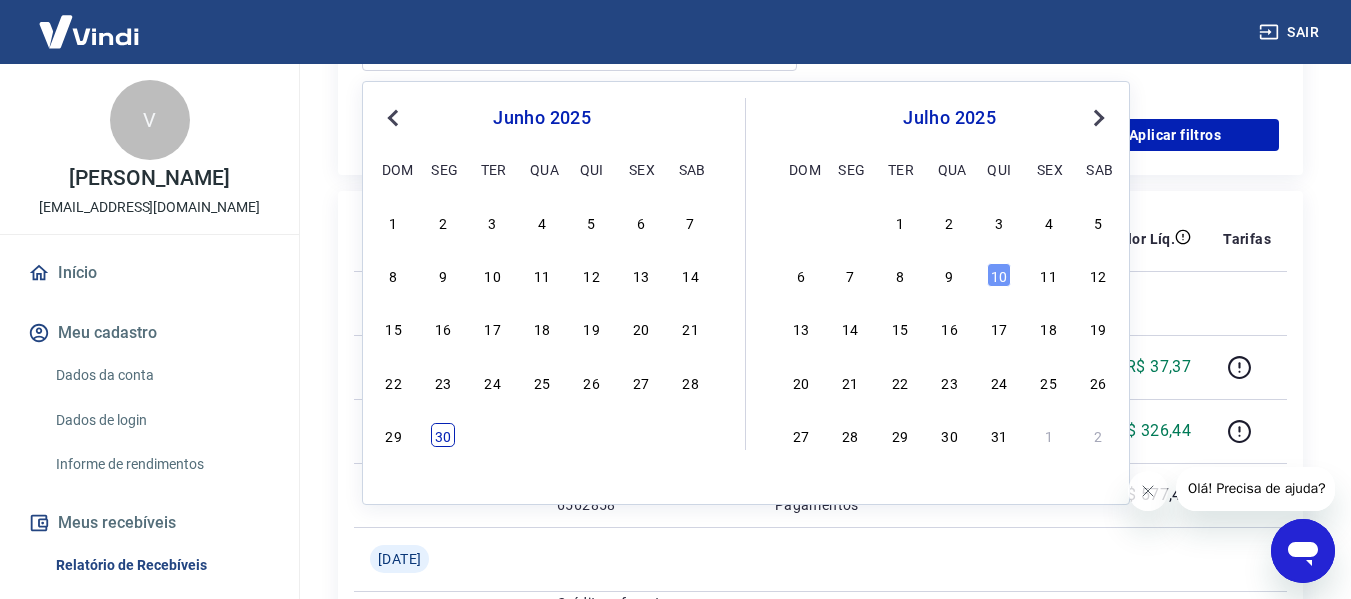 click on "30" at bounding box center (443, 435) 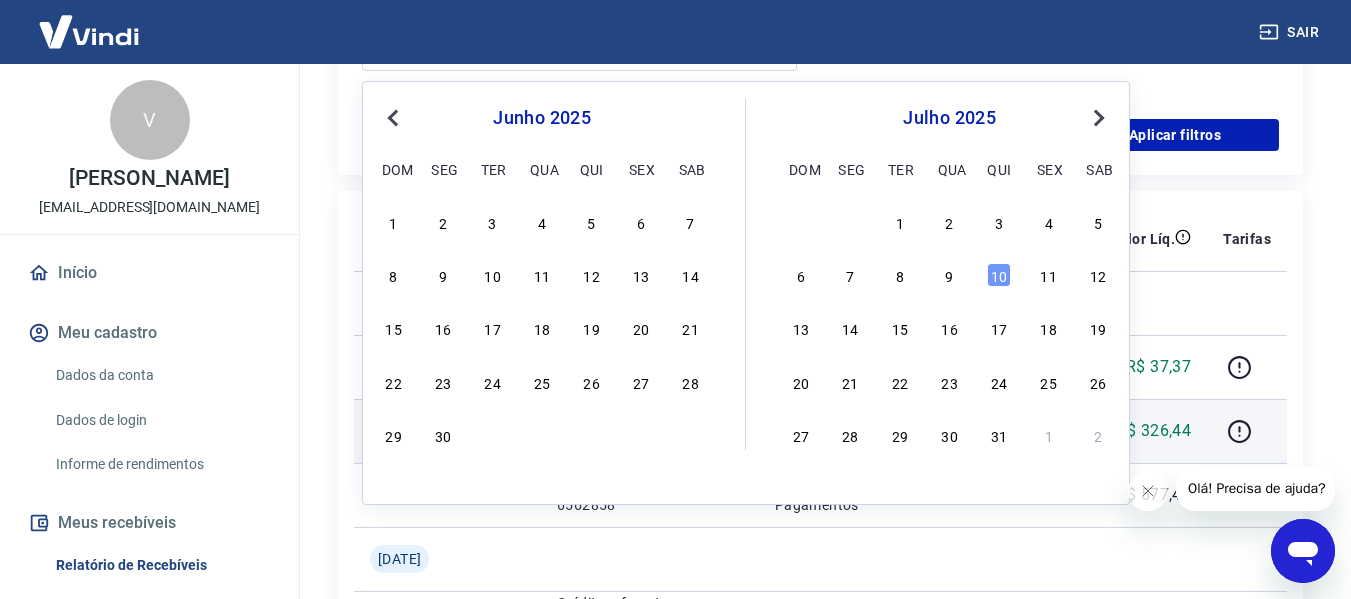 type on "[DATE]" 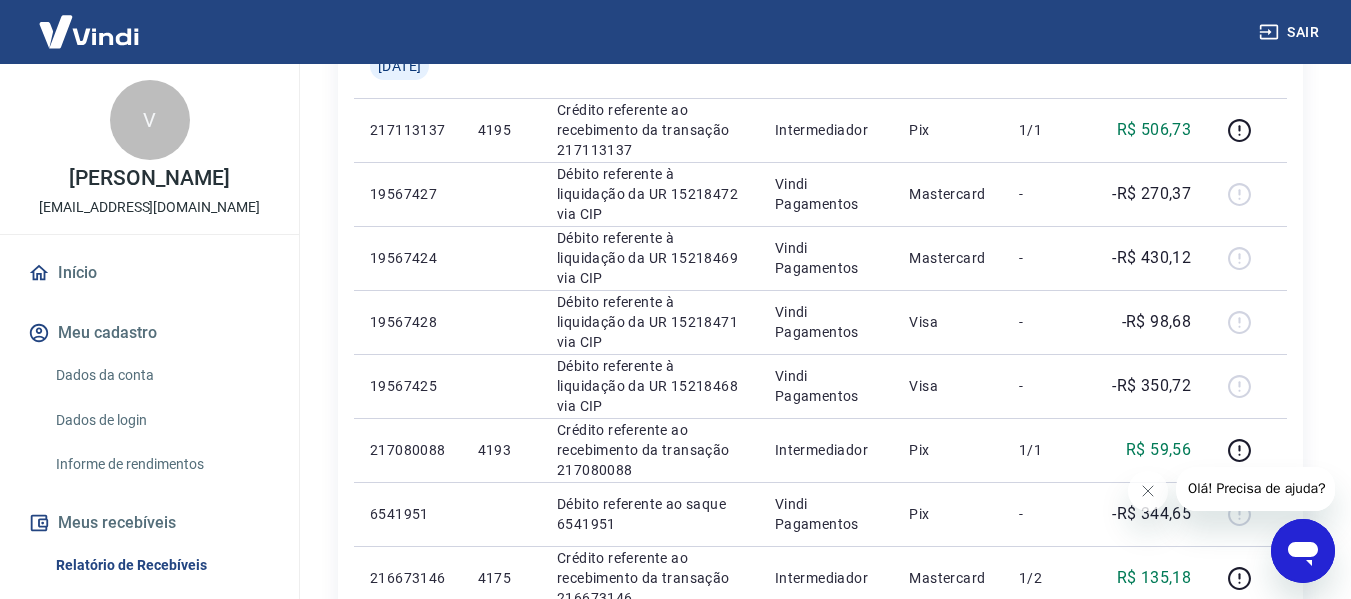 scroll, scrollTop: 1600, scrollLeft: 0, axis: vertical 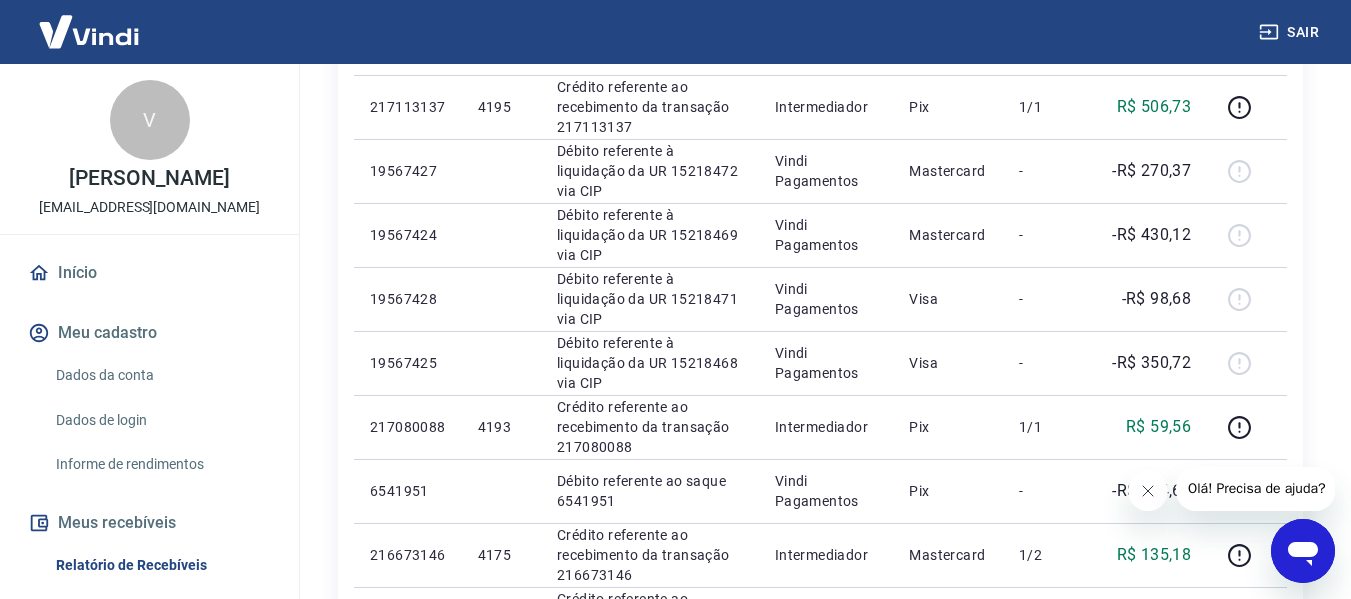 click 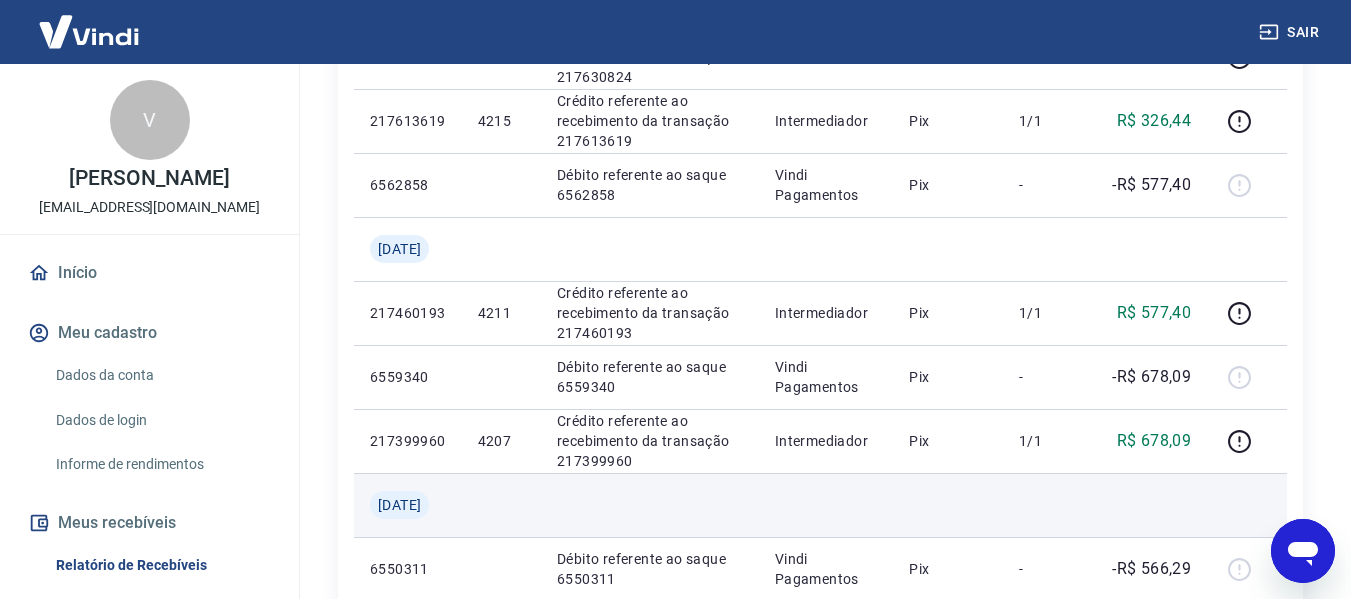 scroll, scrollTop: 737, scrollLeft: 0, axis: vertical 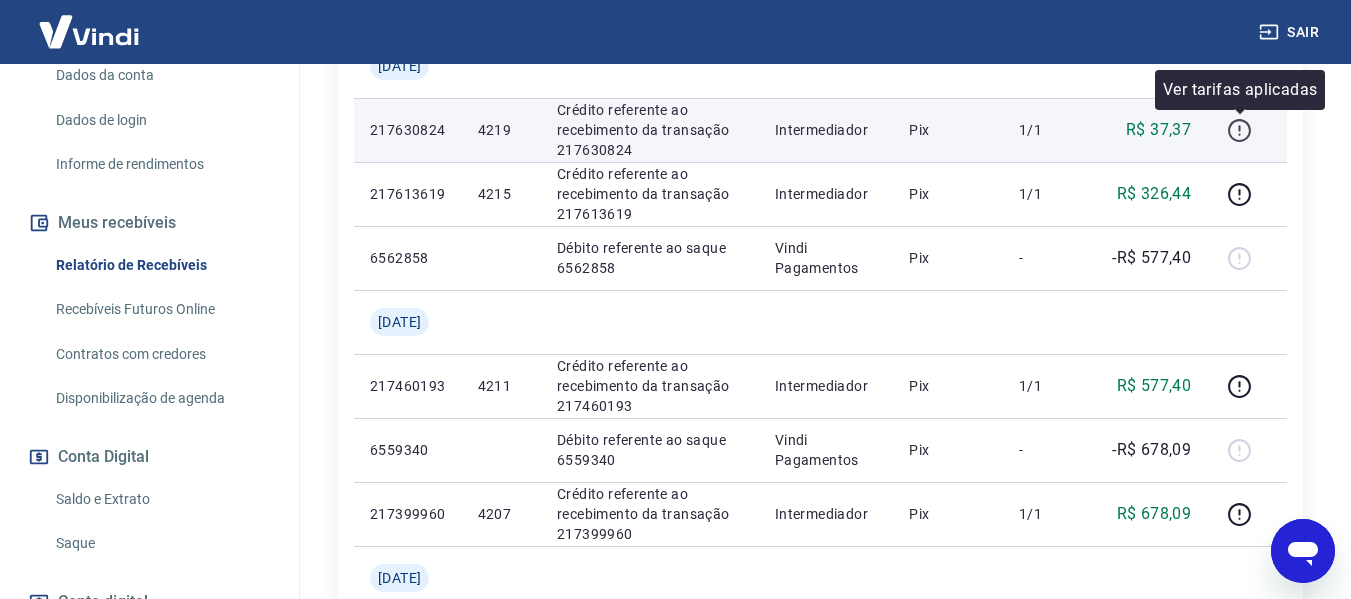 click 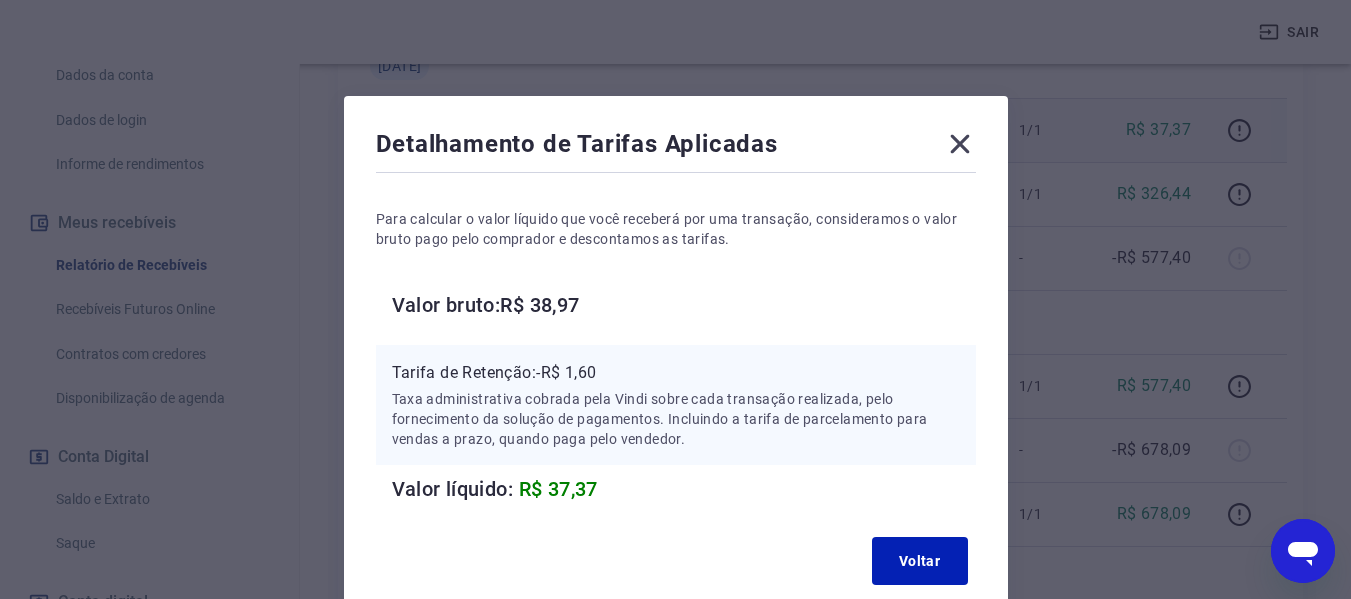 click 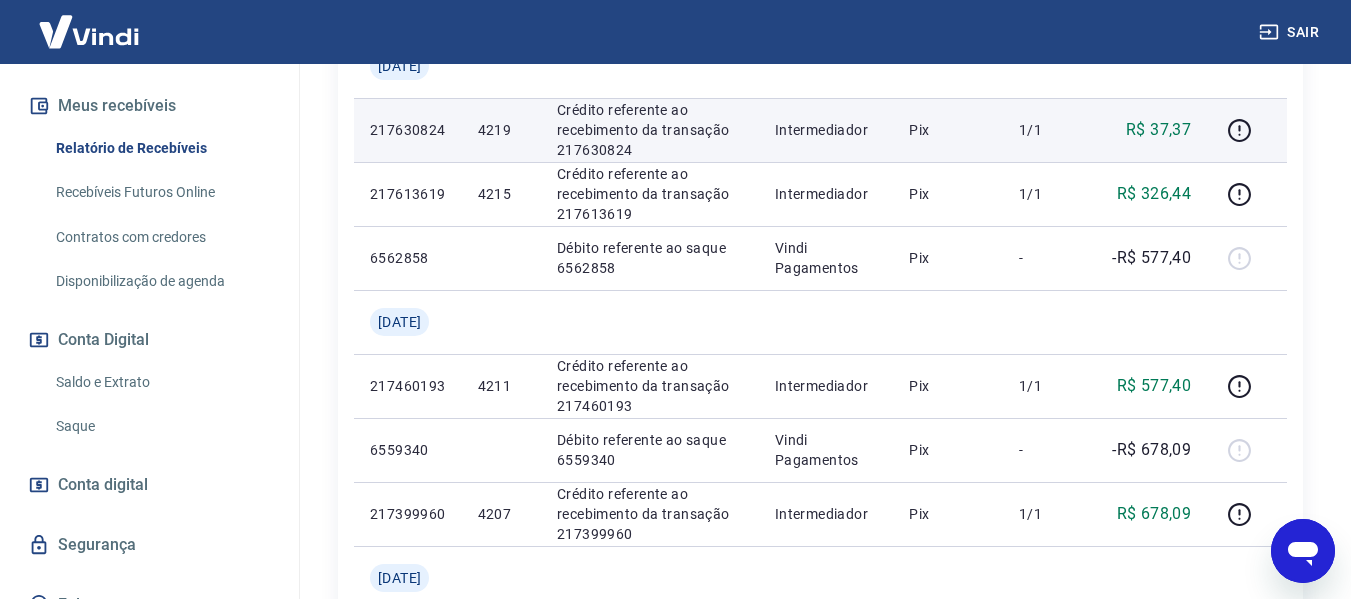 scroll, scrollTop: 445, scrollLeft: 0, axis: vertical 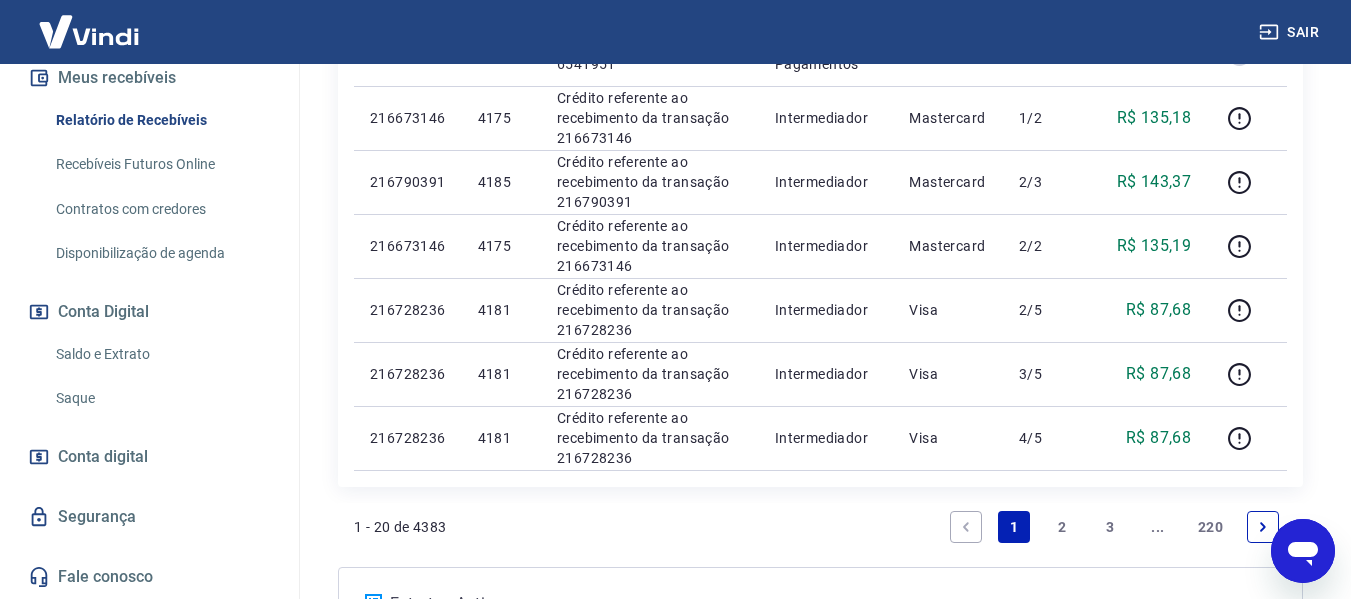 click on "Saldo e Extrato" at bounding box center [161, 354] 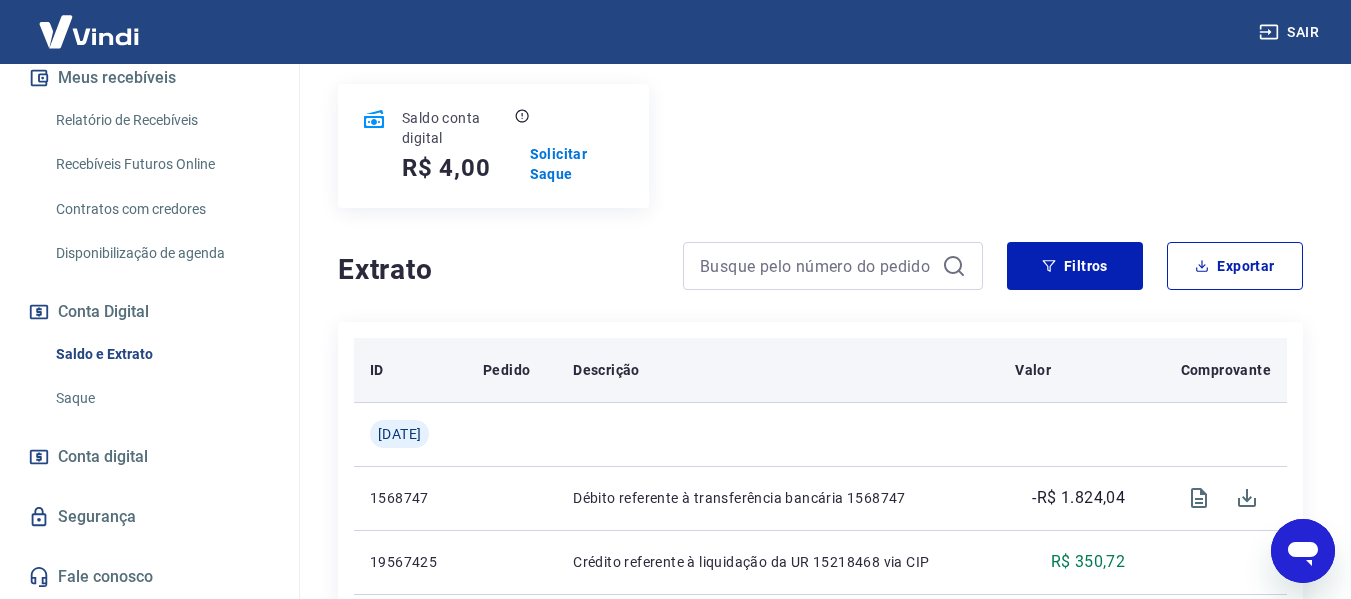scroll, scrollTop: 300, scrollLeft: 0, axis: vertical 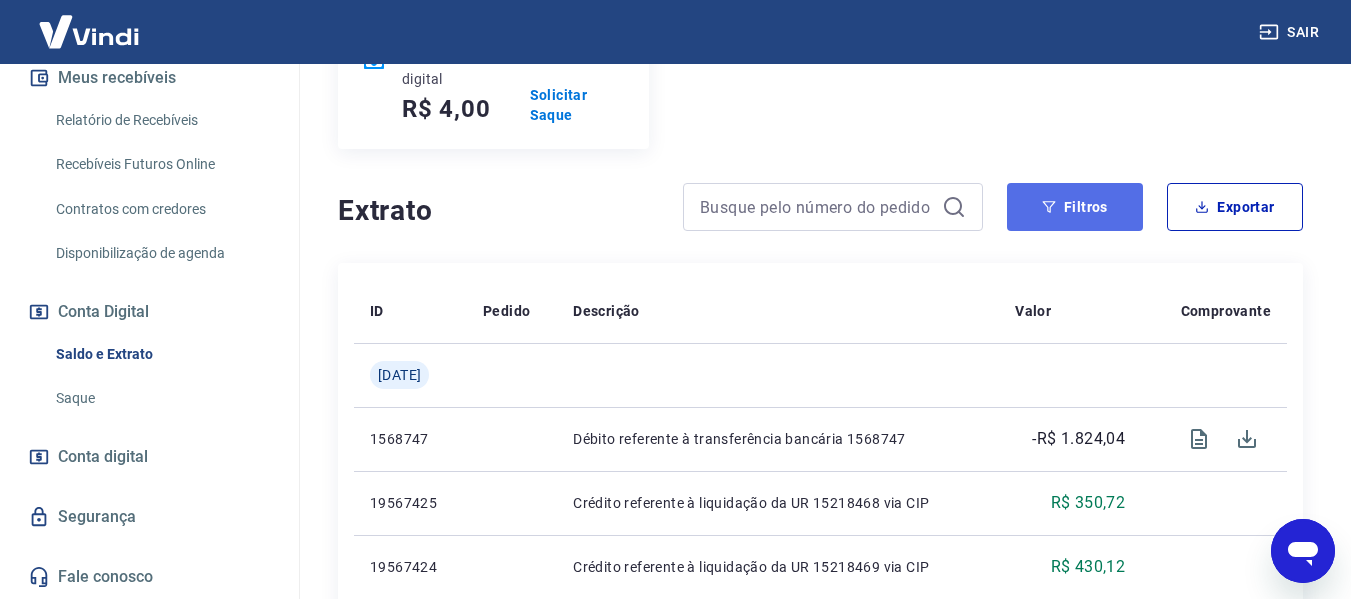 click on "Filtros" at bounding box center (1075, 207) 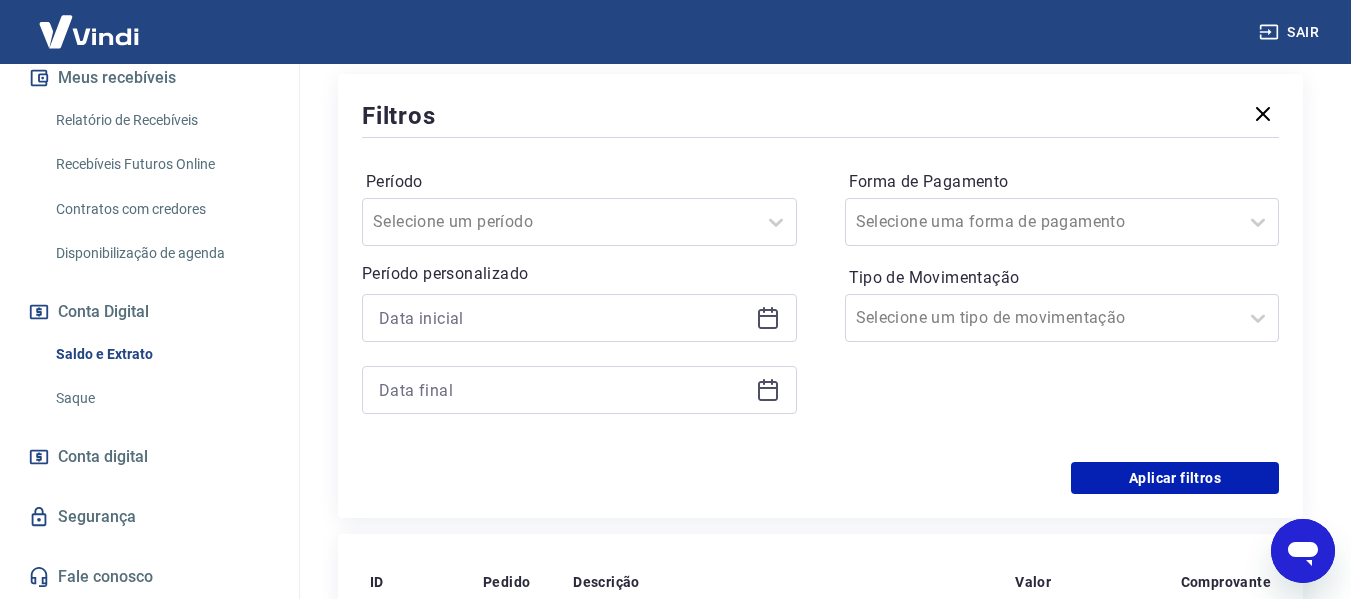scroll, scrollTop: 500, scrollLeft: 0, axis: vertical 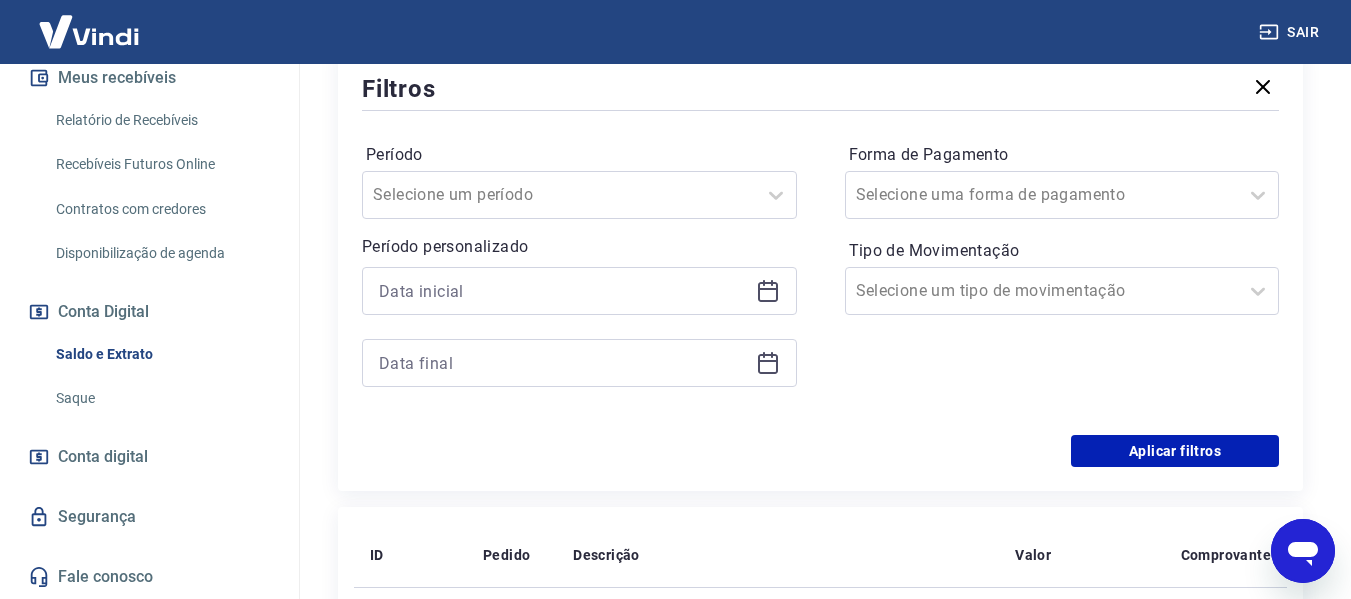click 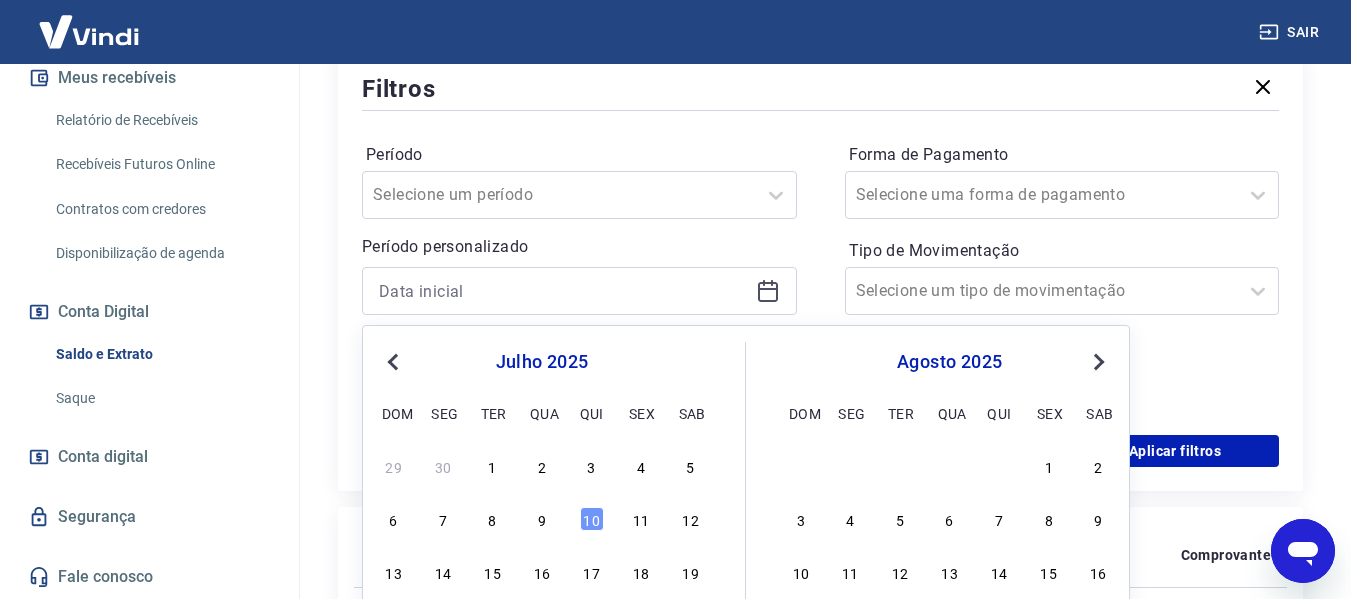 click on "Previous Month" at bounding box center [393, 362] 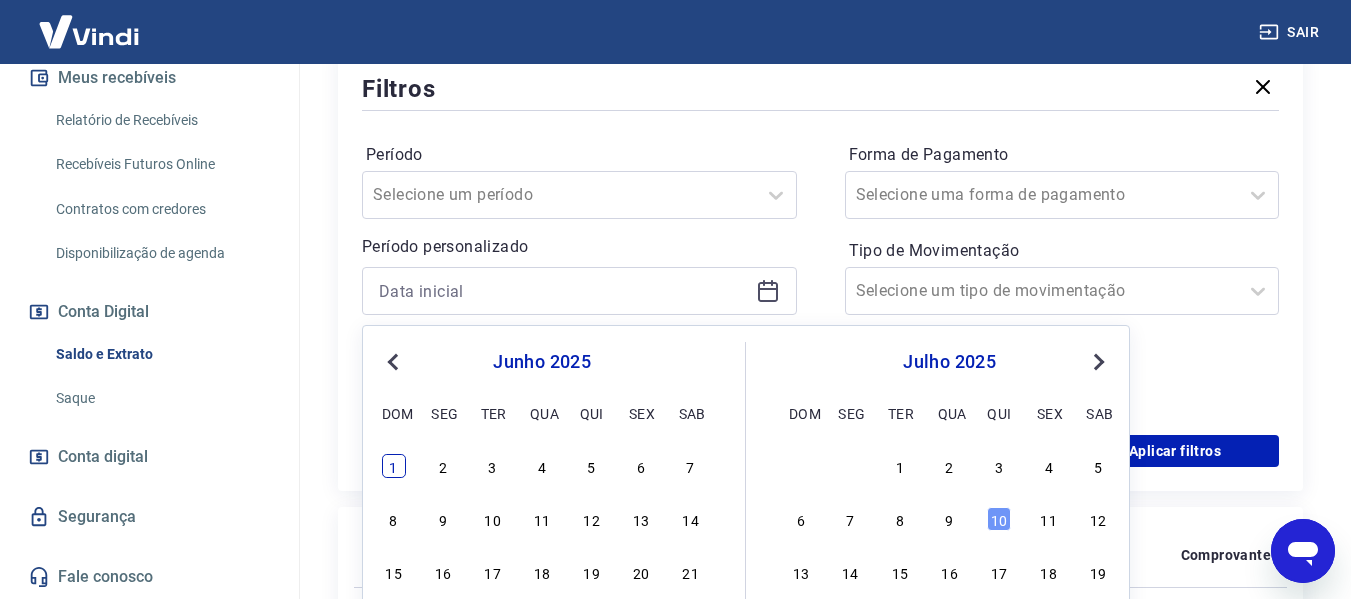 click on "1" at bounding box center (394, 466) 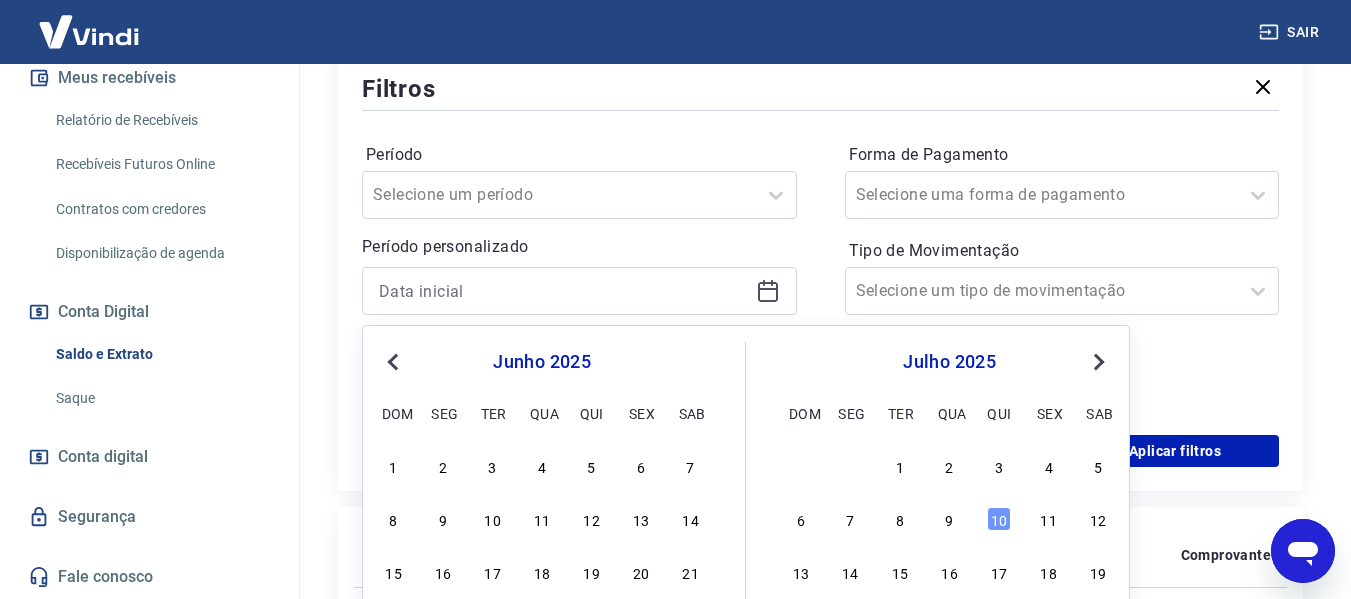 type on "[DATE]" 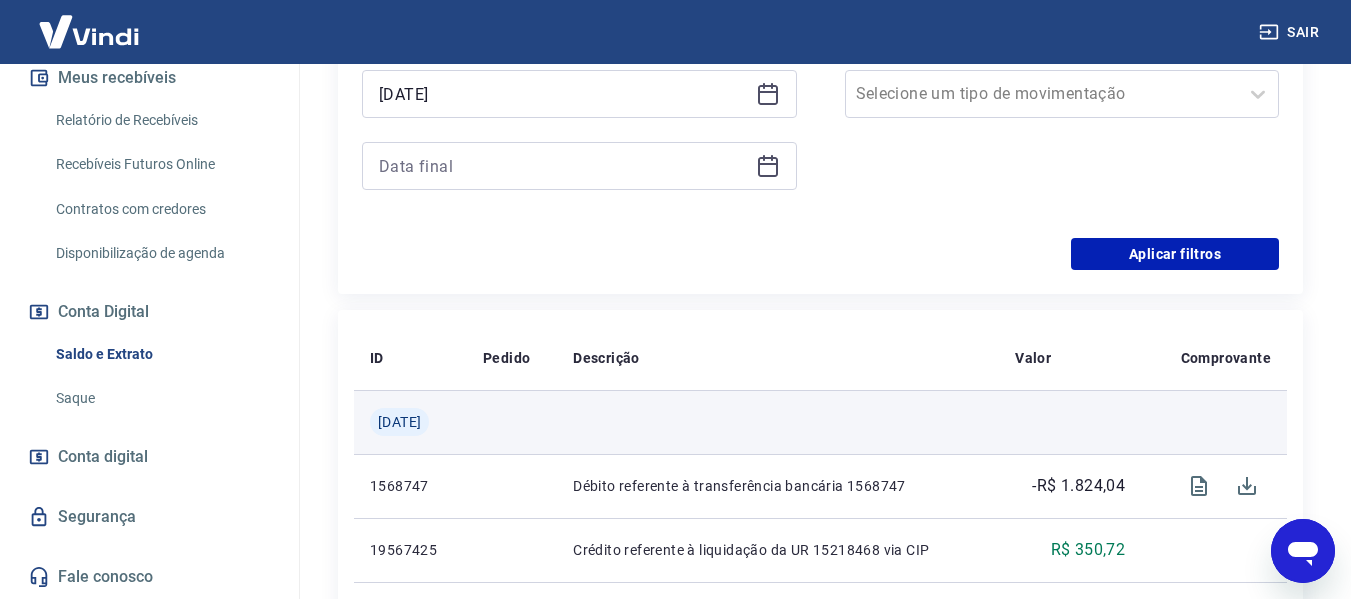 scroll, scrollTop: 700, scrollLeft: 0, axis: vertical 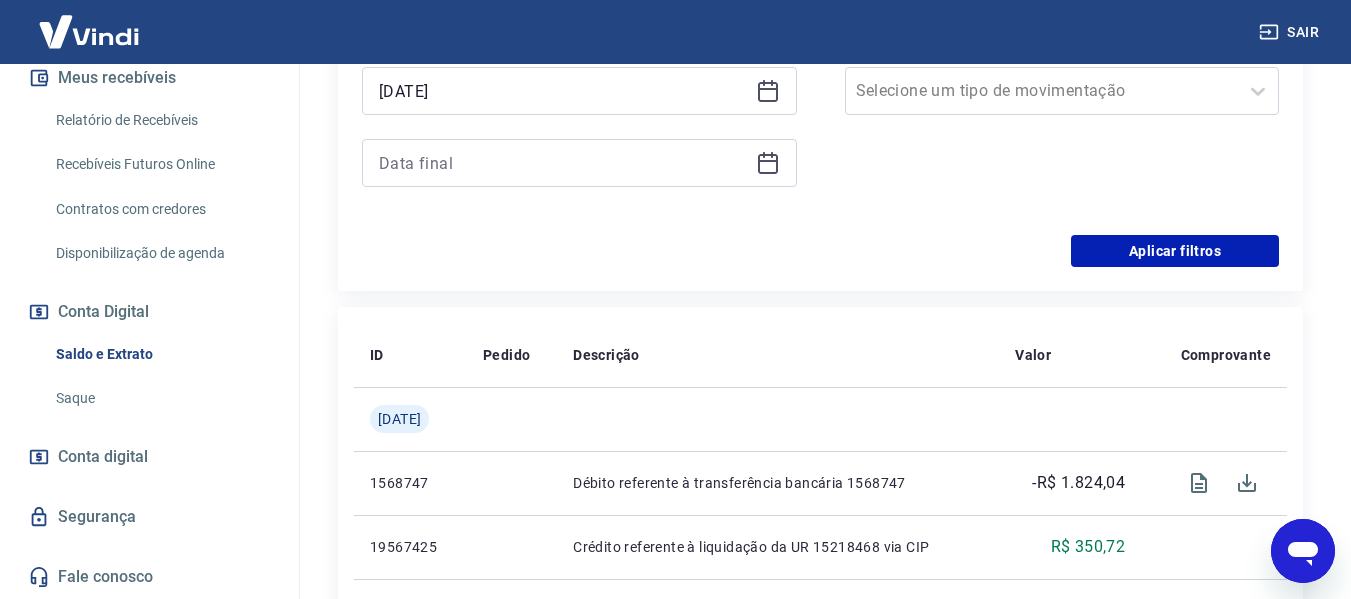 click 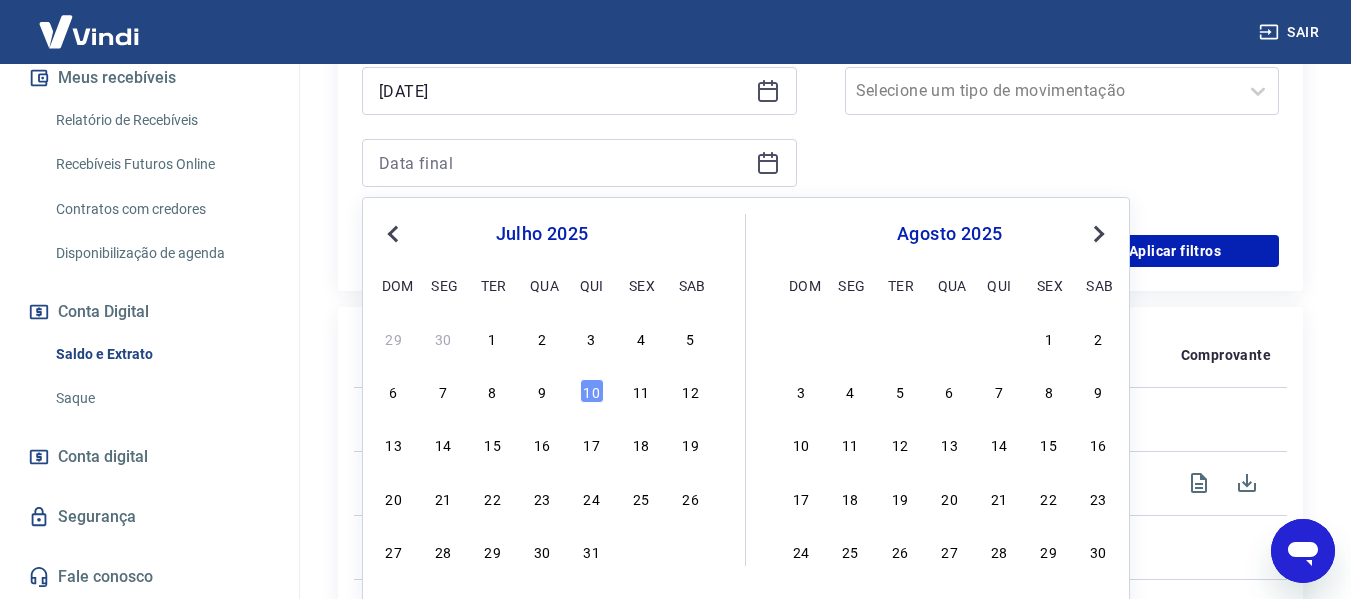 click on "Previous Month" at bounding box center [393, 234] 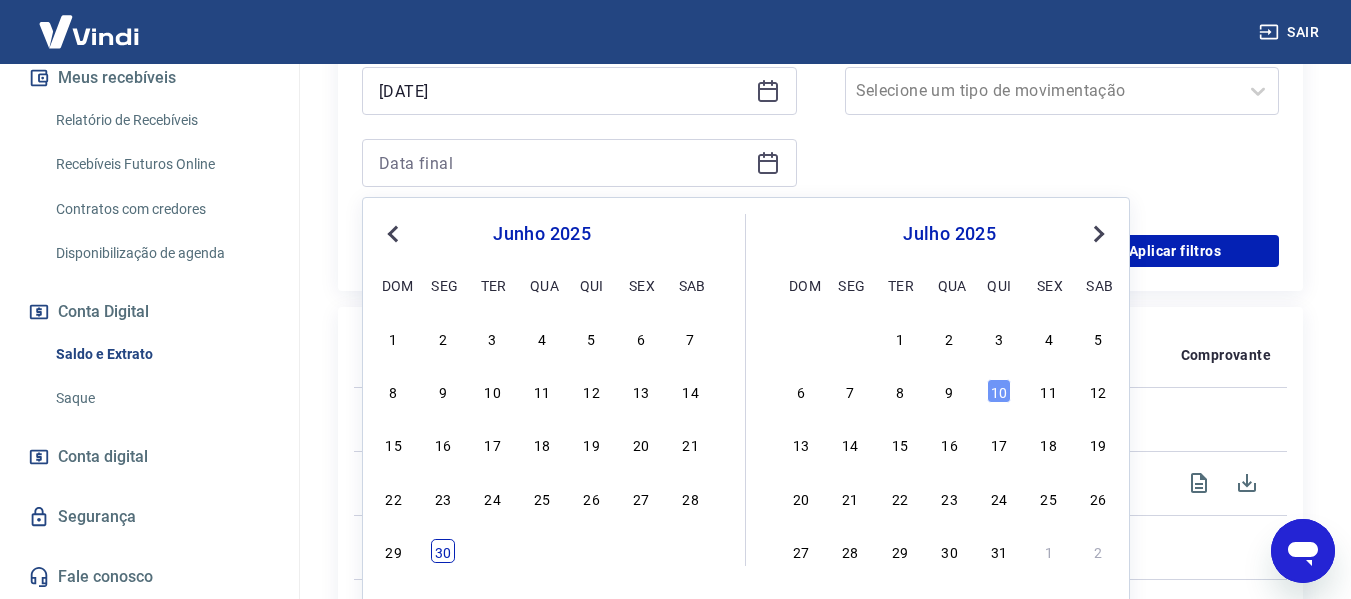 click on "30" at bounding box center (443, 551) 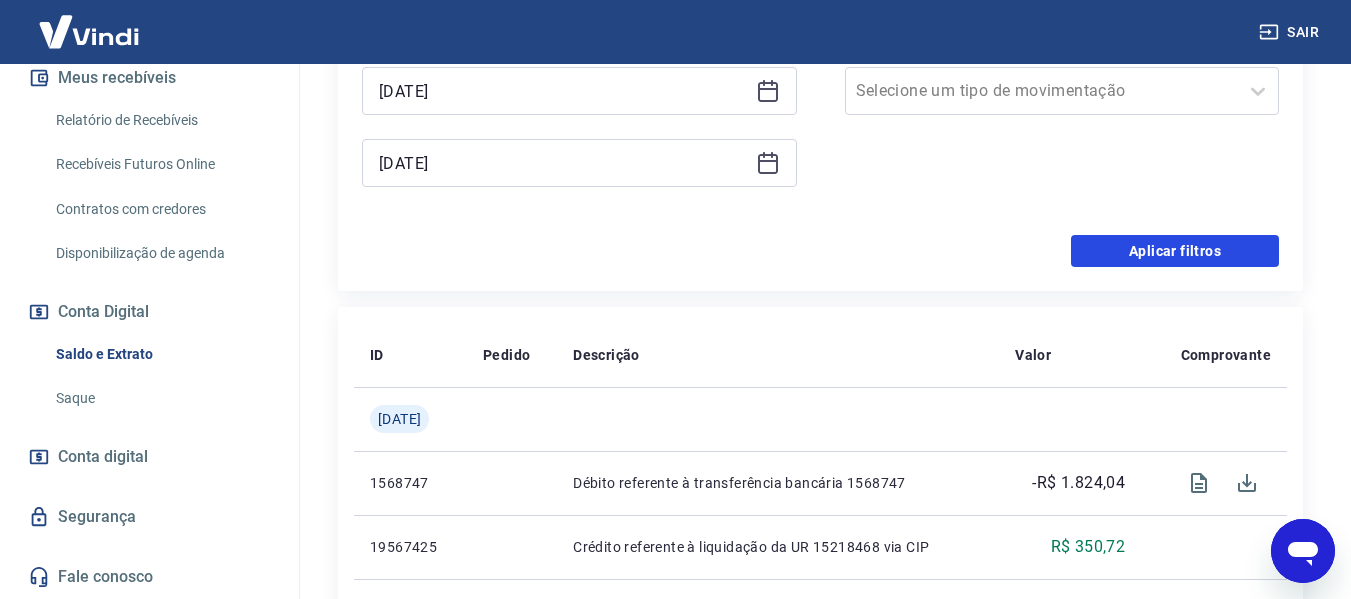 click on "Aplicar filtros" at bounding box center (1175, 251) 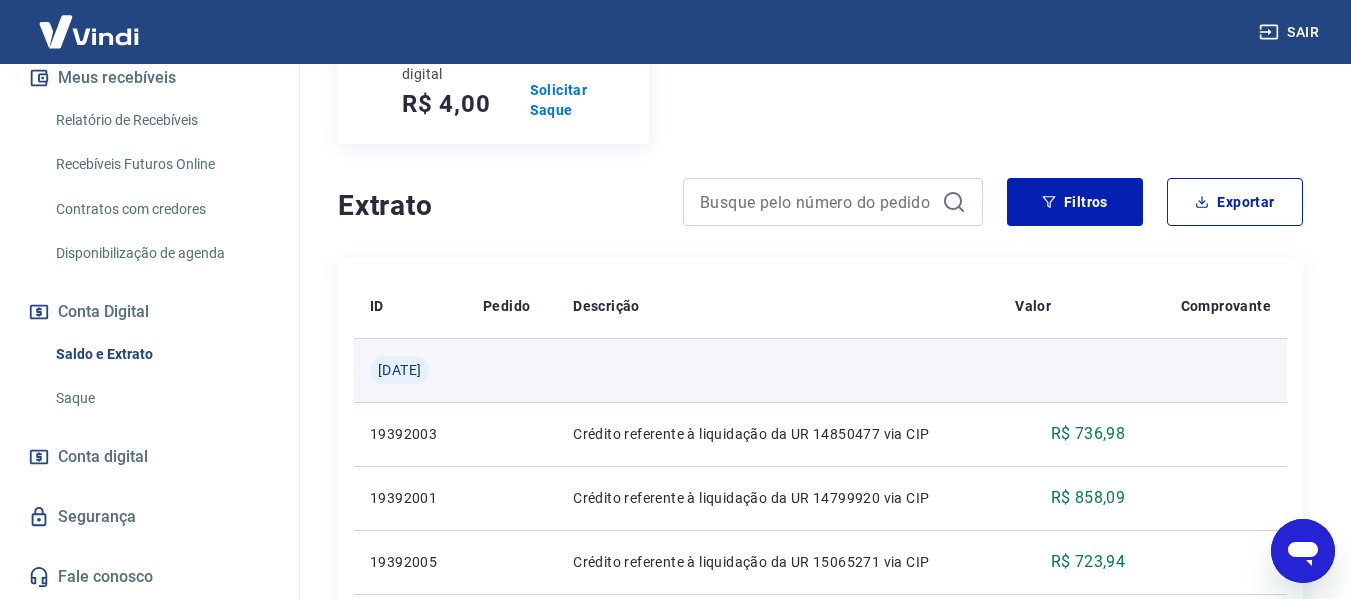 scroll, scrollTop: 300, scrollLeft: 0, axis: vertical 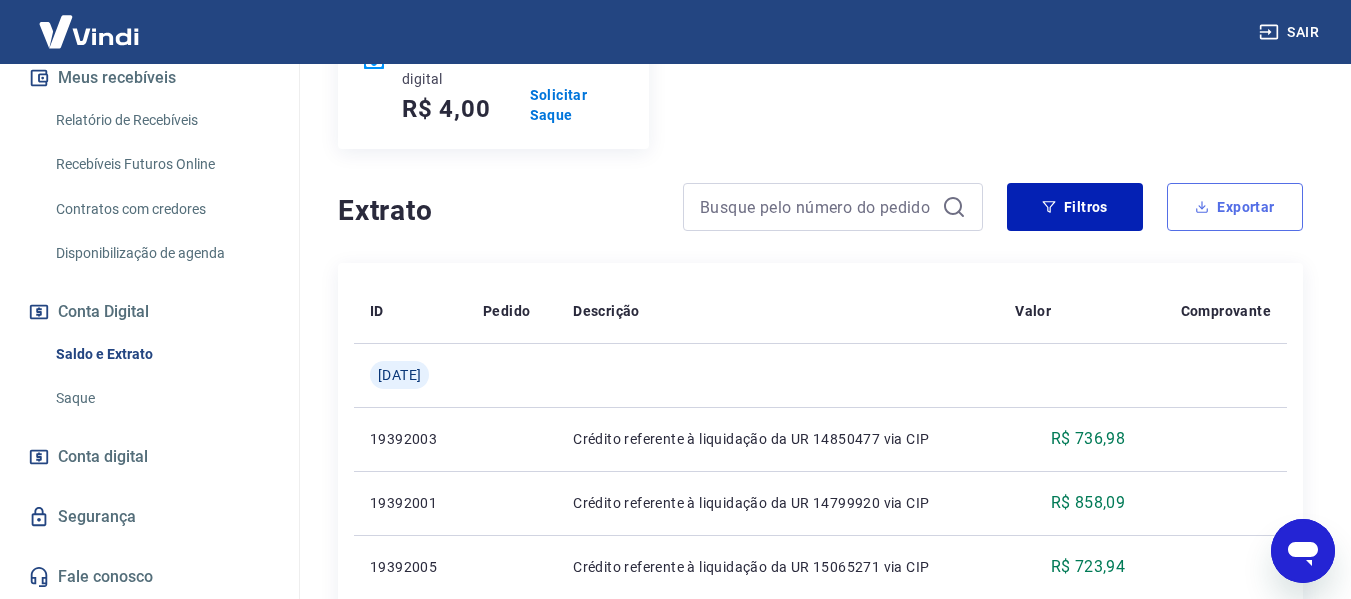 click on "Exportar" at bounding box center (1235, 207) 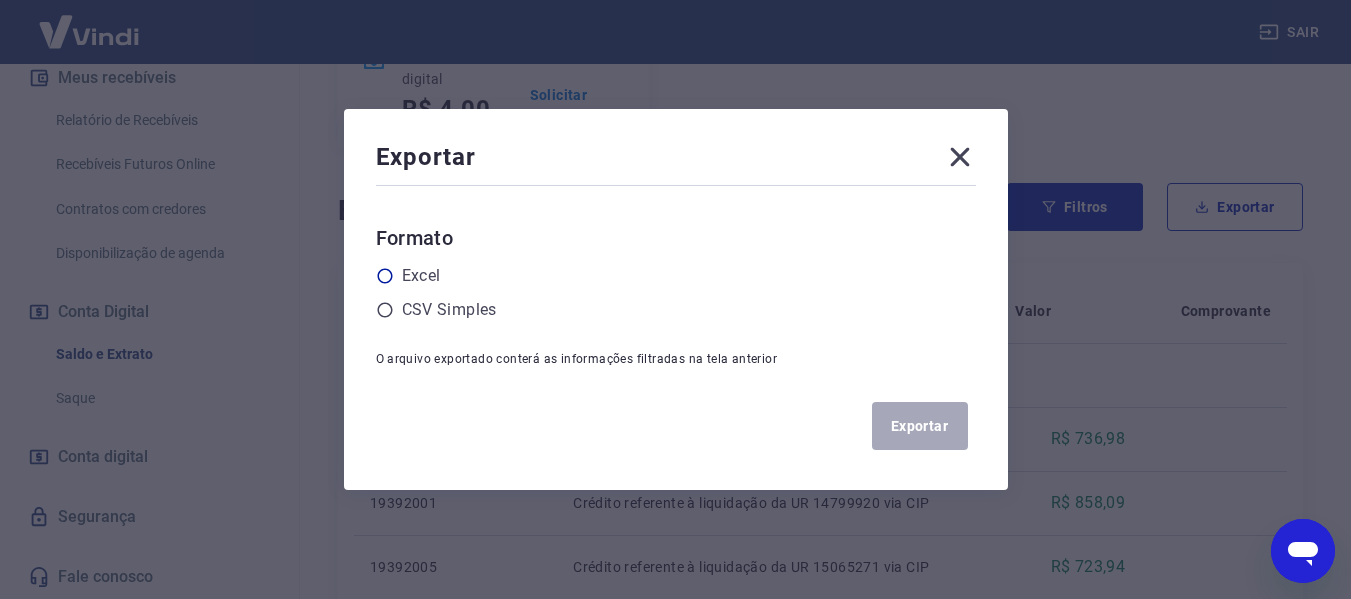 click on "Excel" at bounding box center [421, 276] 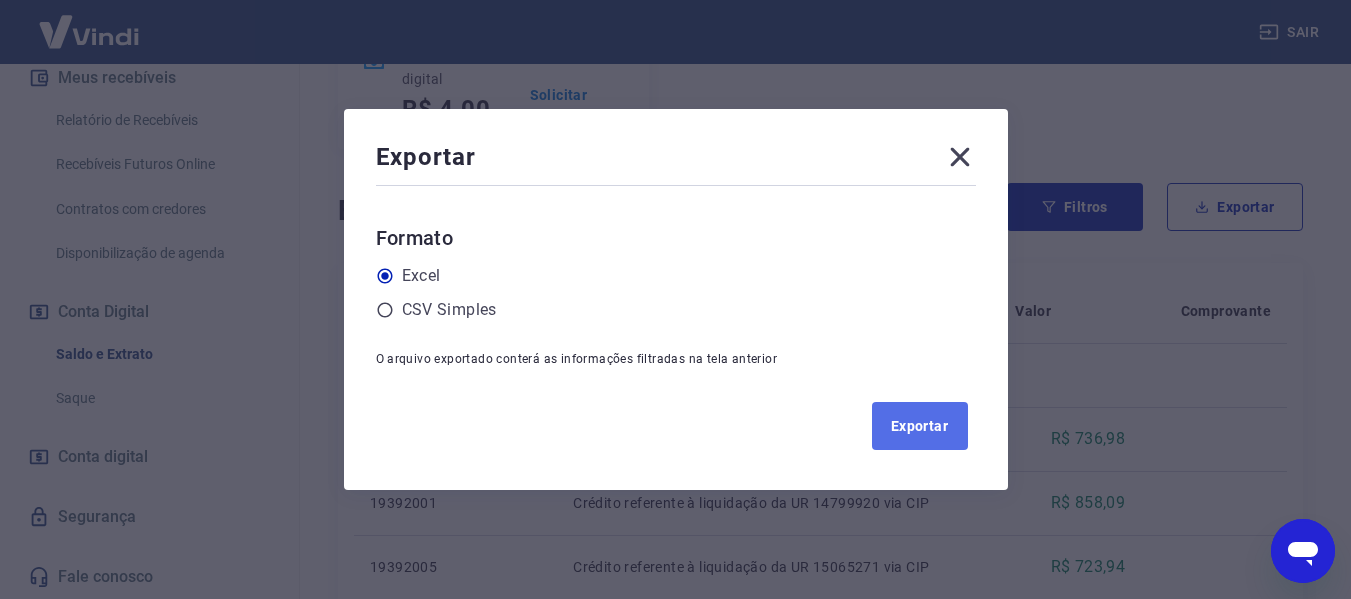 click on "Exportar" at bounding box center (920, 426) 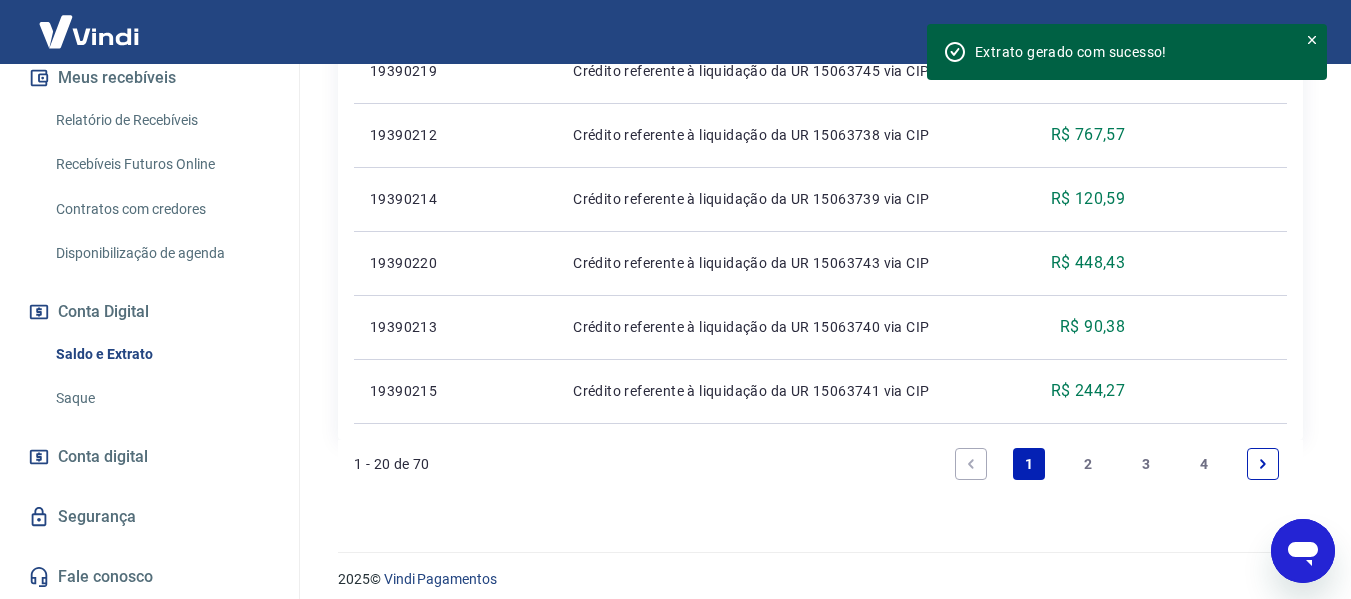 scroll, scrollTop: 1643, scrollLeft: 0, axis: vertical 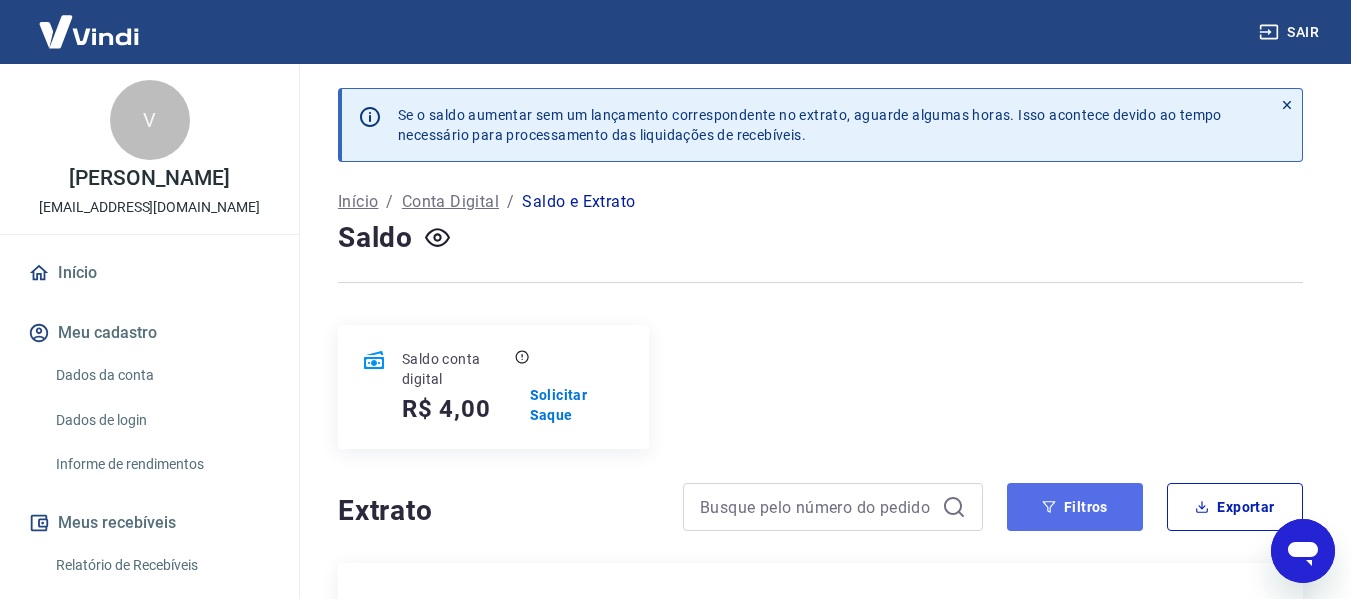 click on "Filtros" at bounding box center [1075, 507] 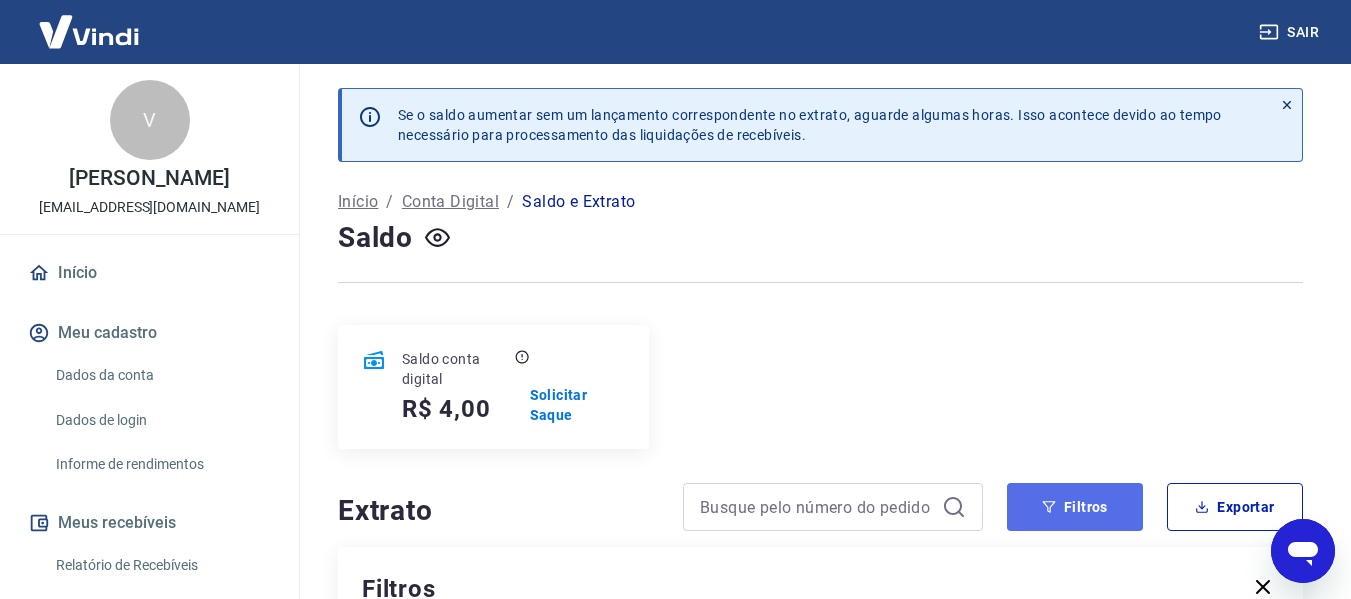 click on "Filtros" at bounding box center [1075, 507] 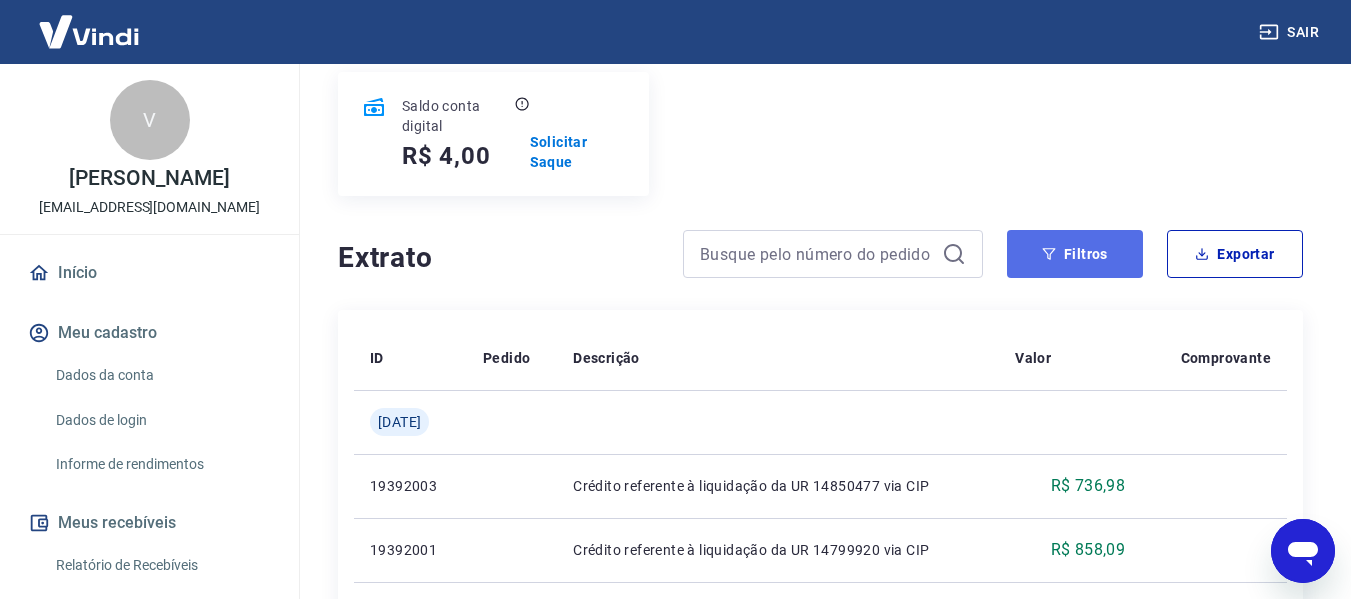 scroll, scrollTop: 300, scrollLeft: 0, axis: vertical 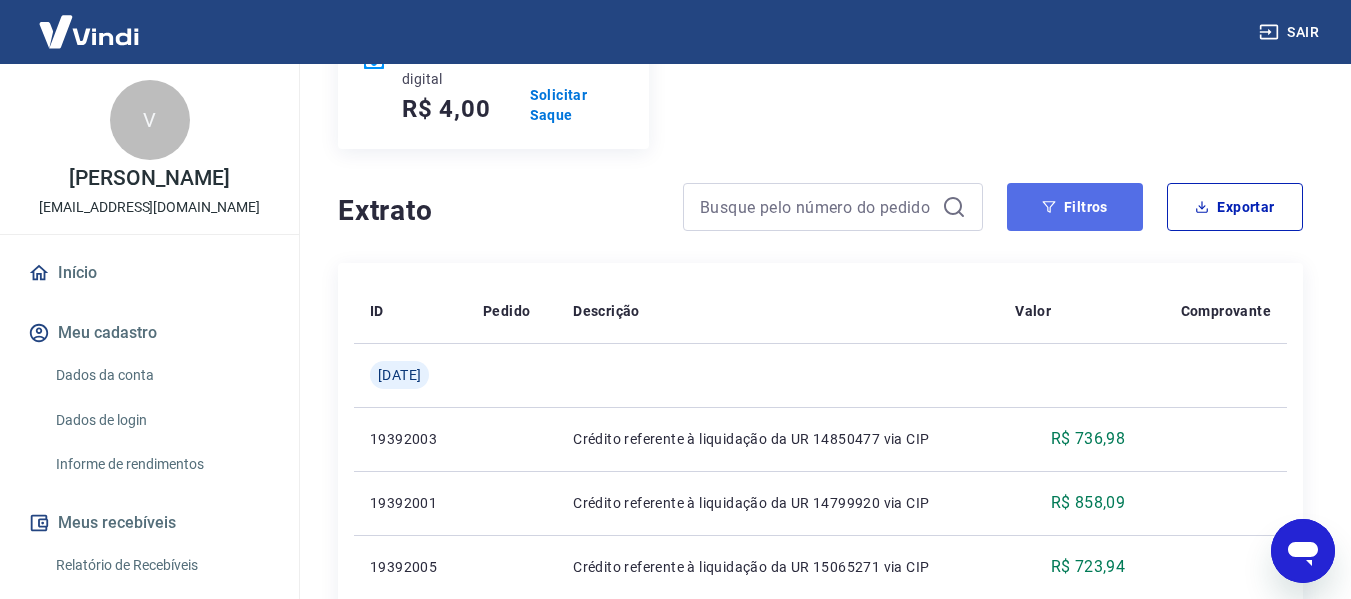 click on "Filtros" at bounding box center (1075, 207) 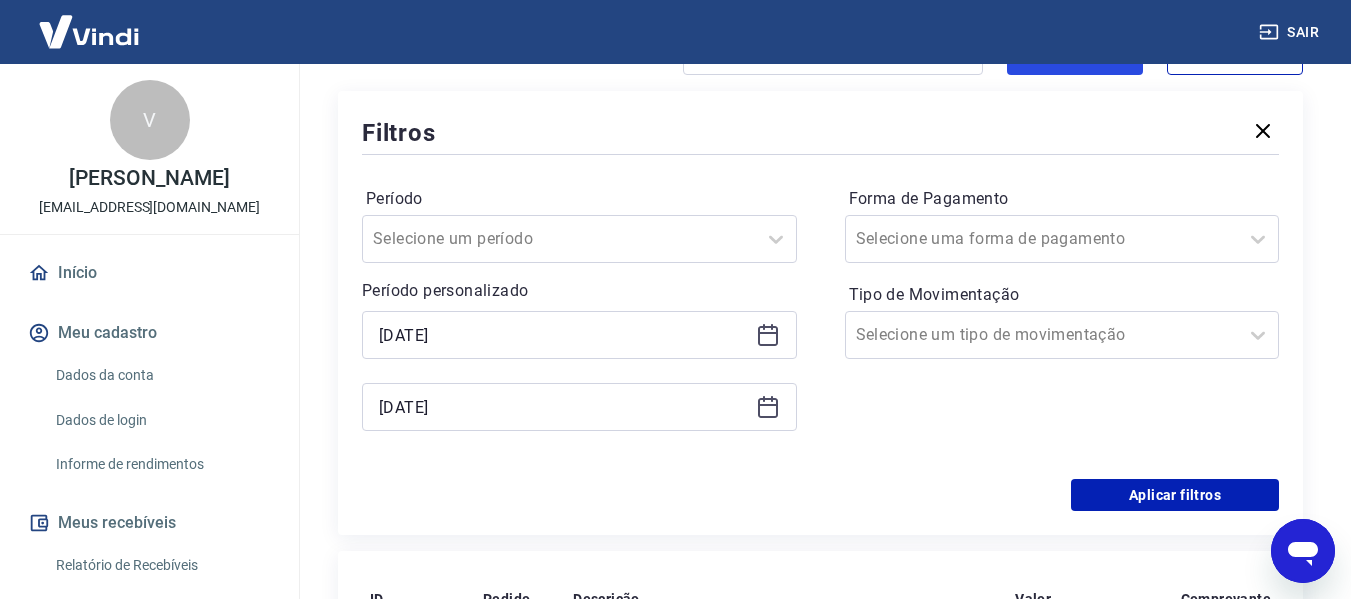 scroll, scrollTop: 600, scrollLeft: 0, axis: vertical 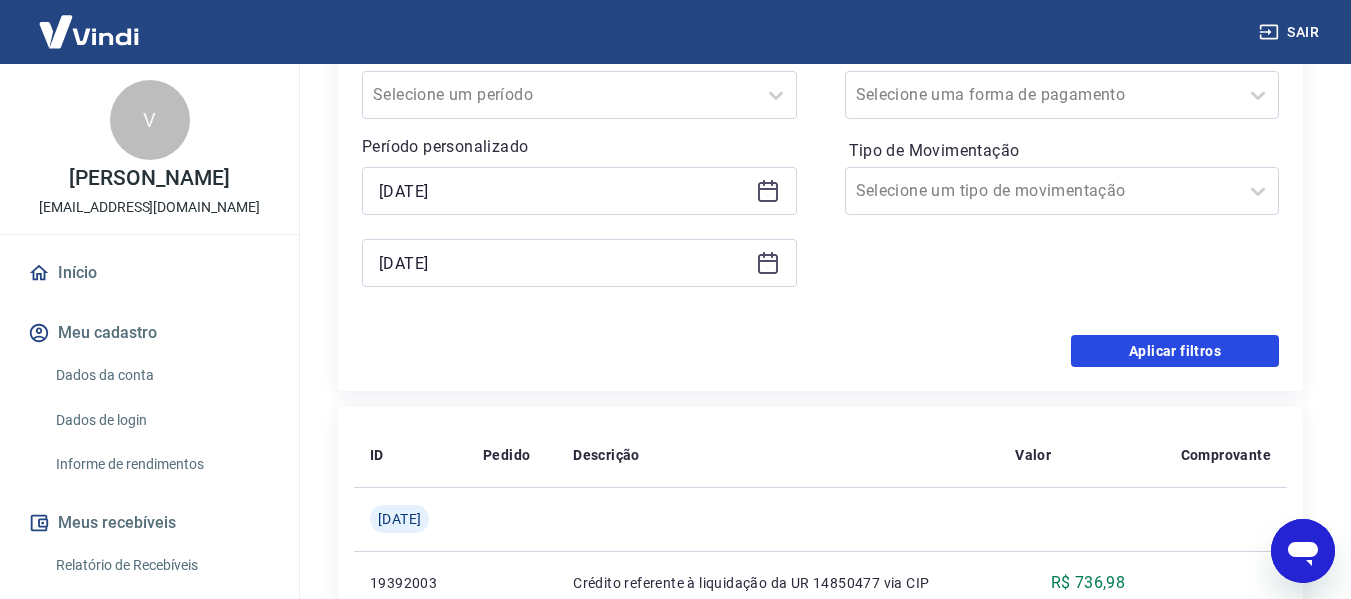 click on "Aplicar filtros" at bounding box center [1175, 351] 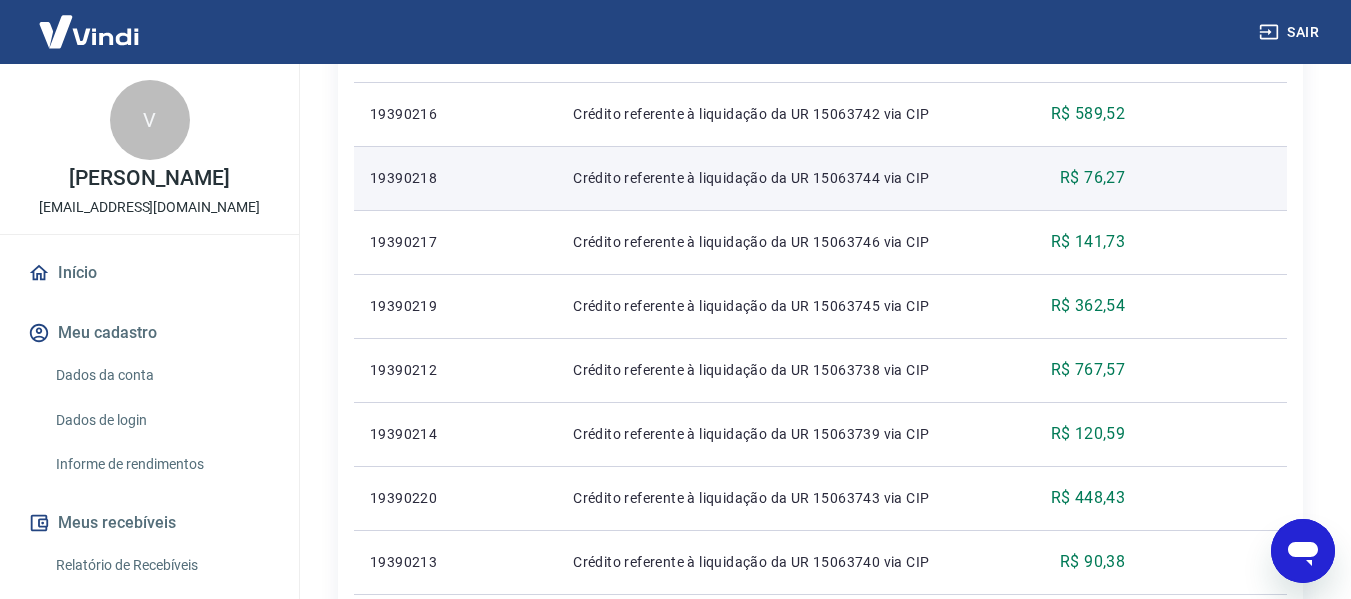 scroll, scrollTop: 1643, scrollLeft: 0, axis: vertical 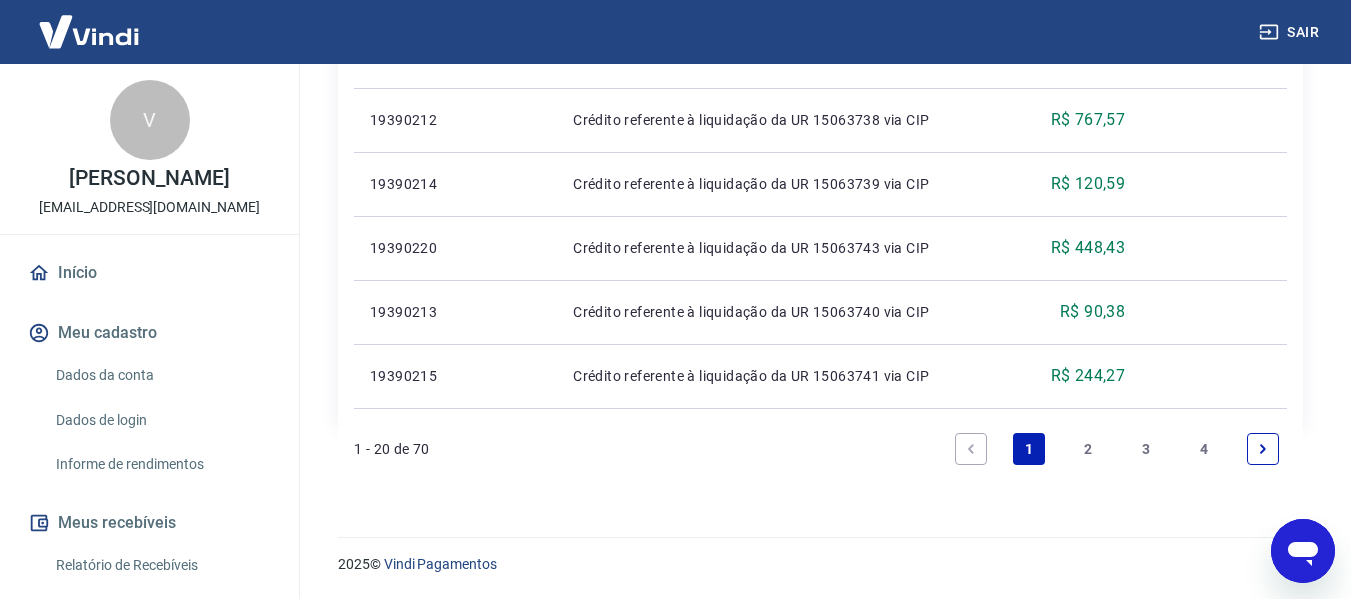 click on "4" at bounding box center [1205, 449] 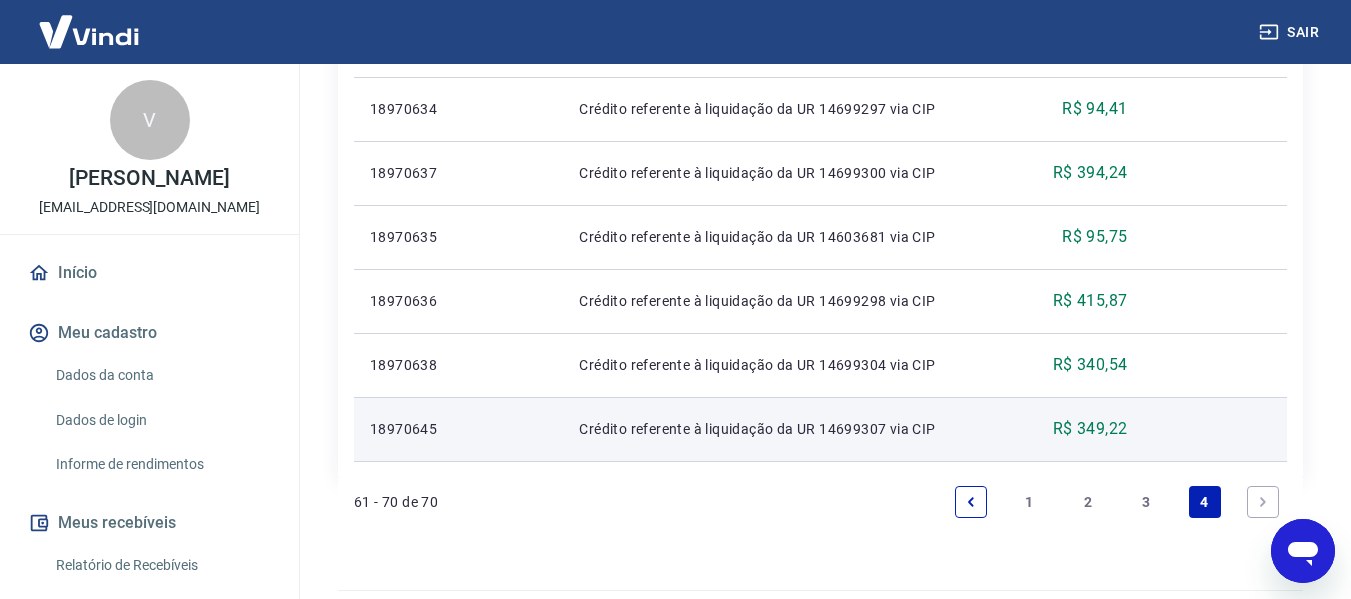 scroll, scrollTop: 839, scrollLeft: 0, axis: vertical 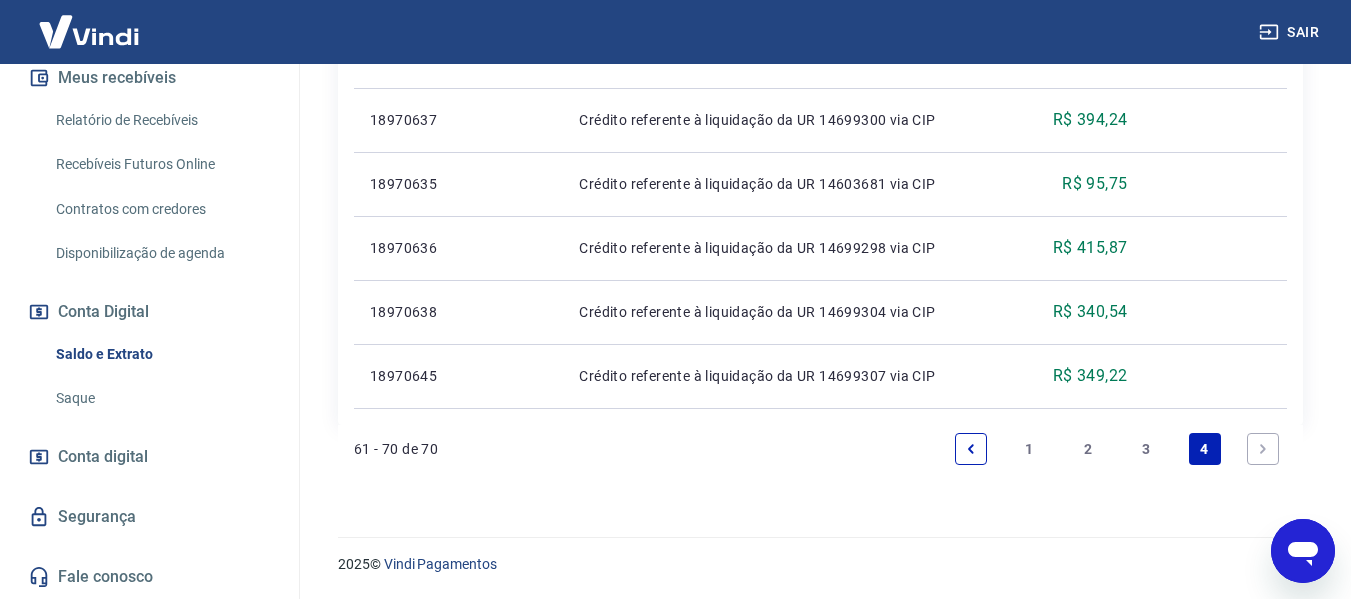 click 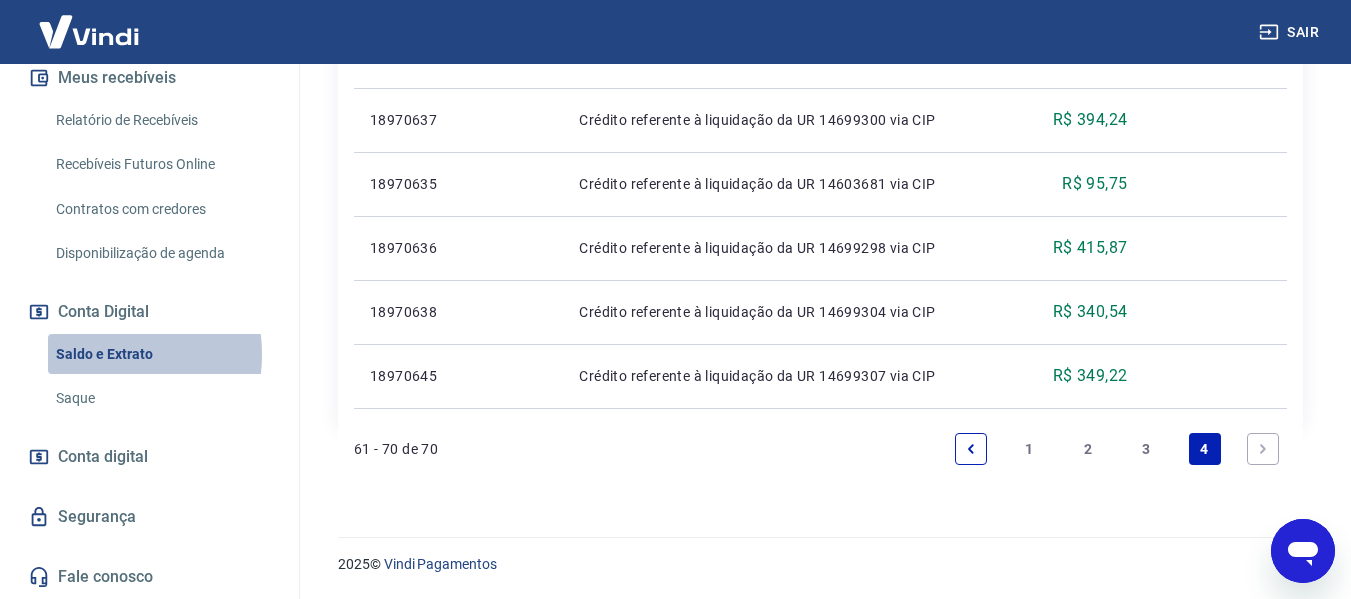click on "Saldo e Extrato" at bounding box center [161, 354] 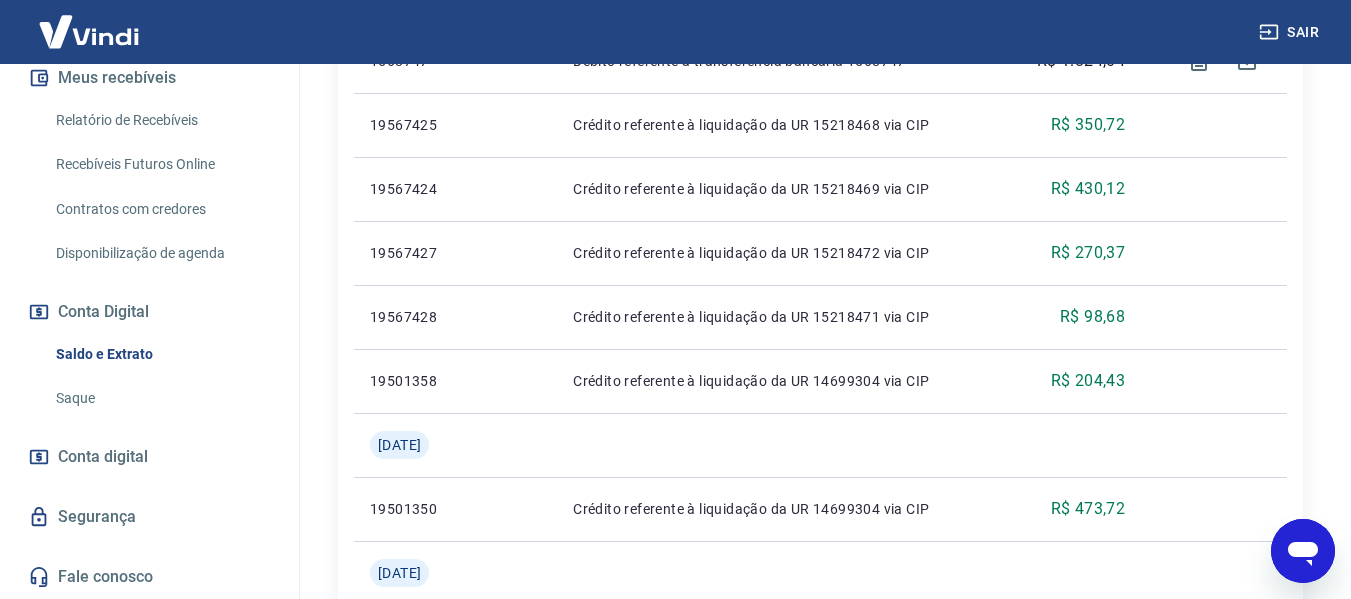 scroll, scrollTop: 739, scrollLeft: 0, axis: vertical 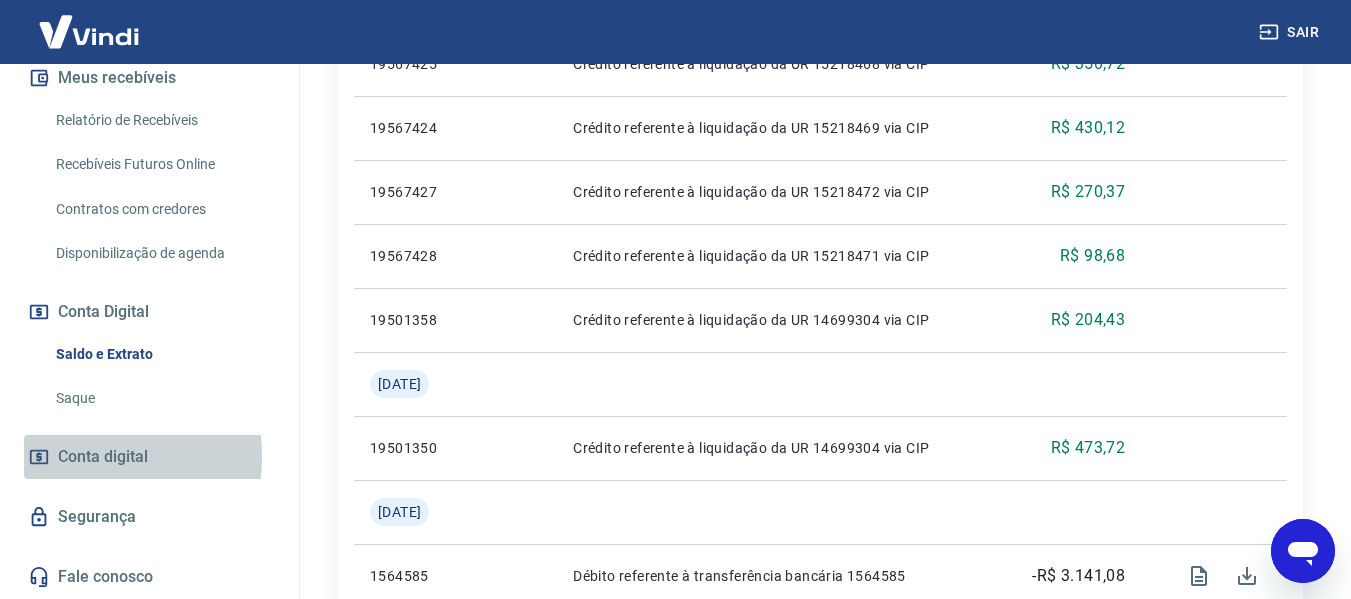 click on "Conta digital" at bounding box center [103, 457] 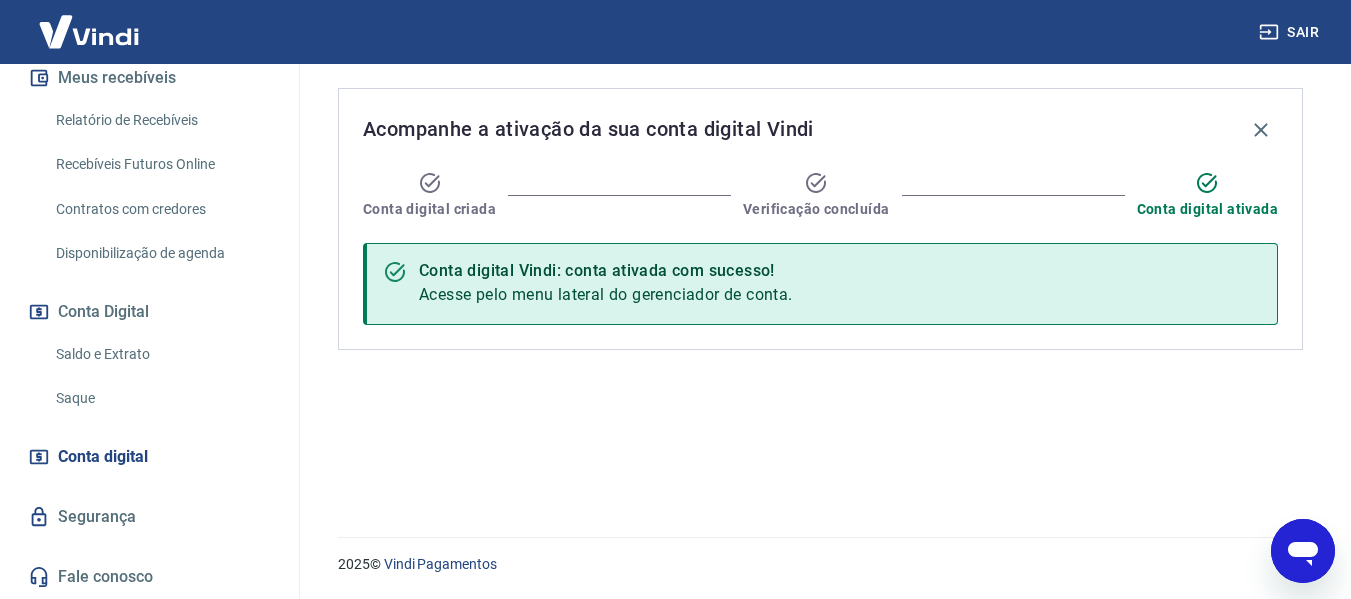 scroll, scrollTop: 0, scrollLeft: 0, axis: both 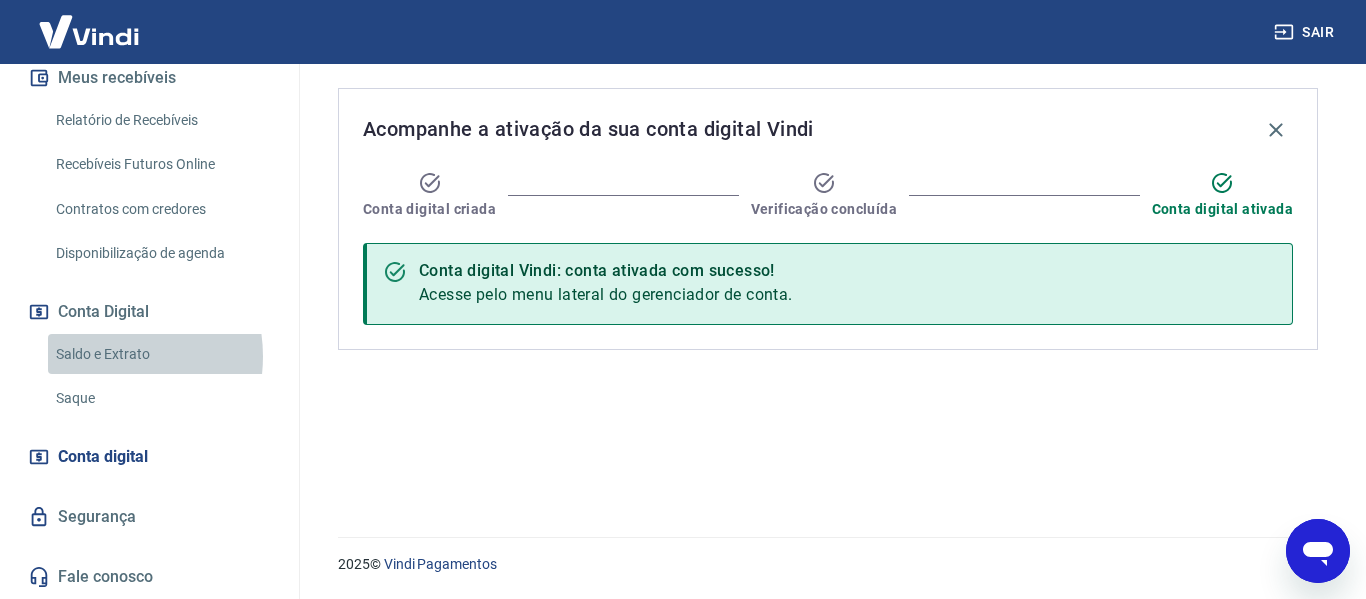 click on "Saldo e Extrato" at bounding box center [161, 354] 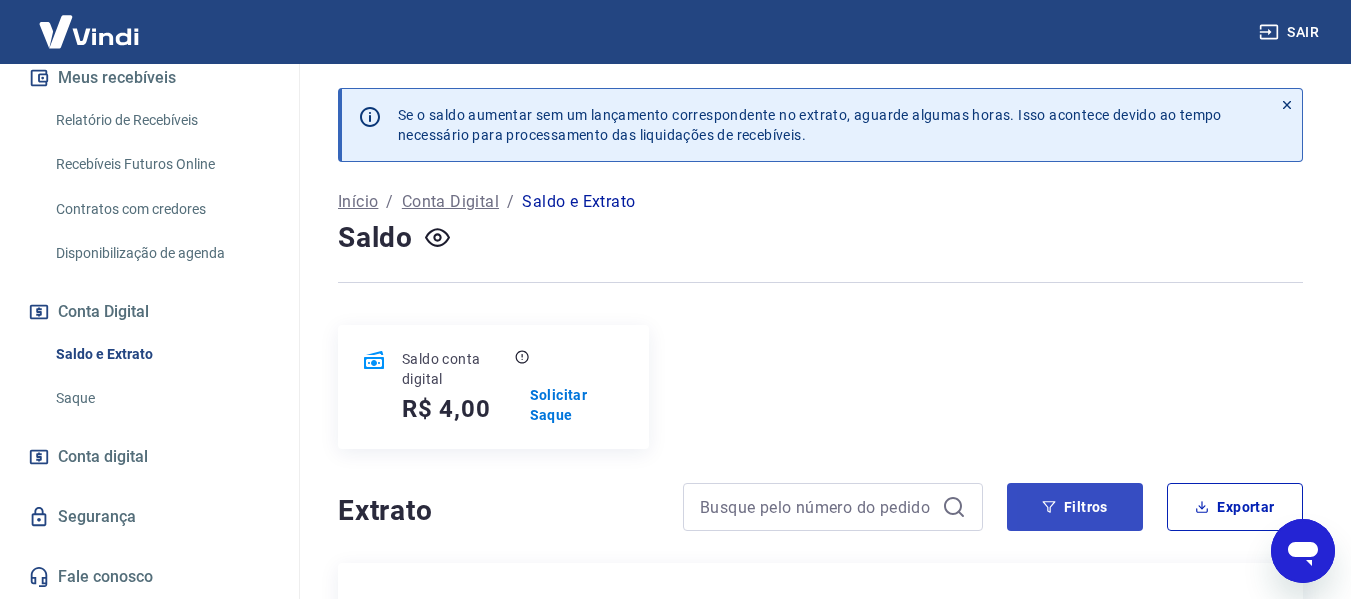 click on "Saldo conta digital R$ 4,00 Solicitar Saque" at bounding box center (820, 387) 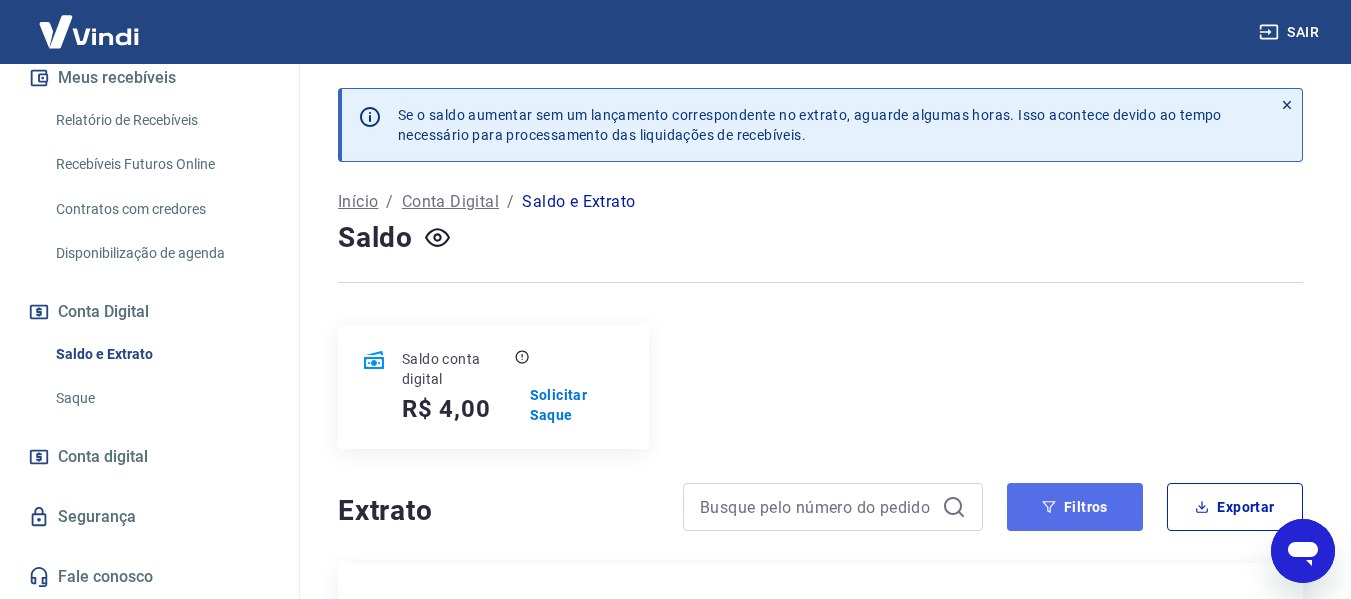 click on "Filtros" at bounding box center [1075, 507] 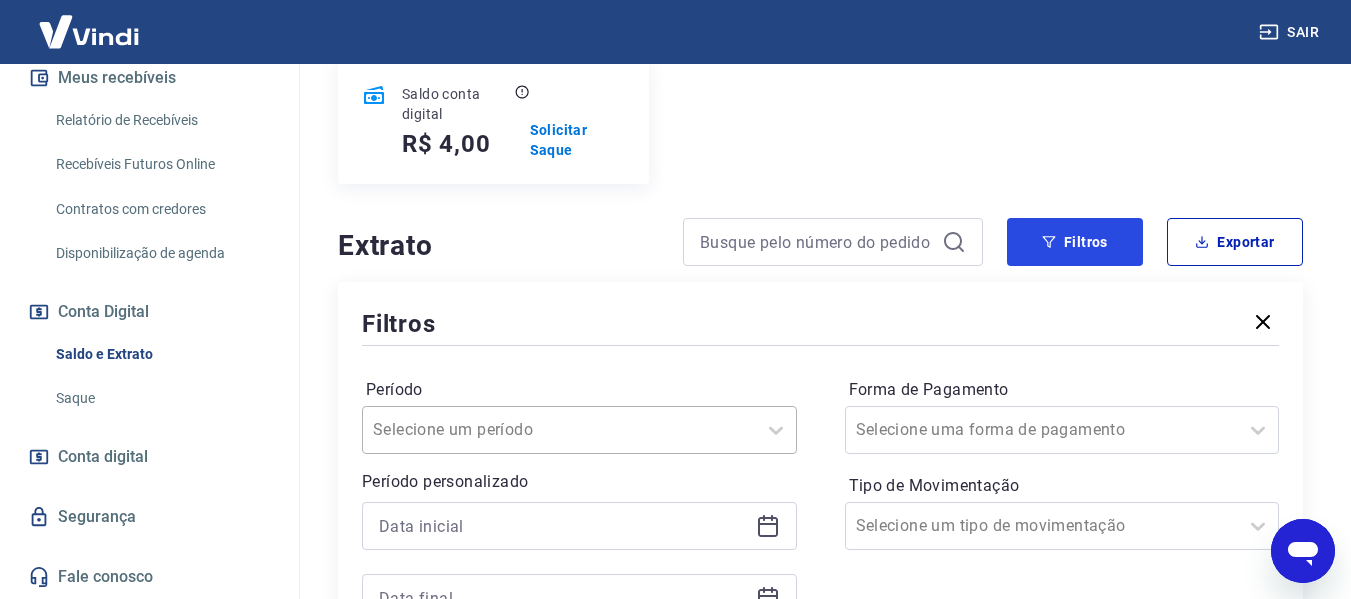 scroll, scrollTop: 300, scrollLeft: 0, axis: vertical 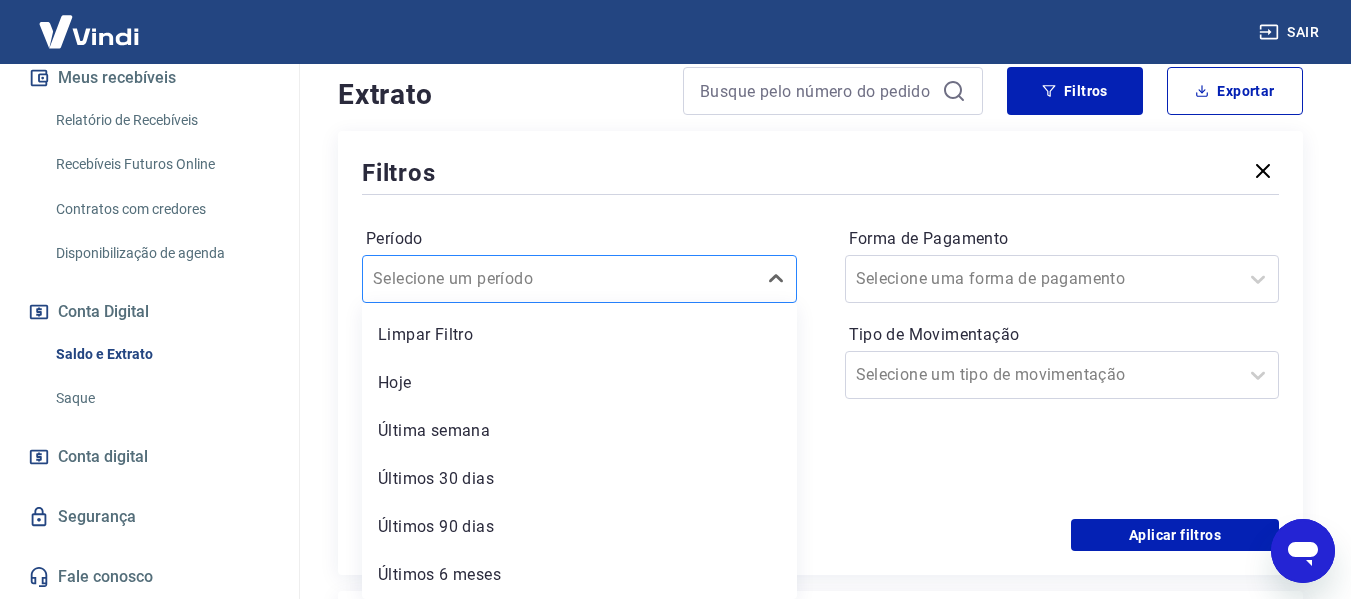click on "option Hoje focused, 2 of 6. 6 results available. Use Up and Down to choose options, press Enter to select the currently focused option, press Escape to exit the menu, press Tab to select the option and exit the menu. Selecione um período Limpar Filtro Hoje Última semana Últimos 30 dias Últimos 90 dias Últimos 6 meses" at bounding box center [579, 279] 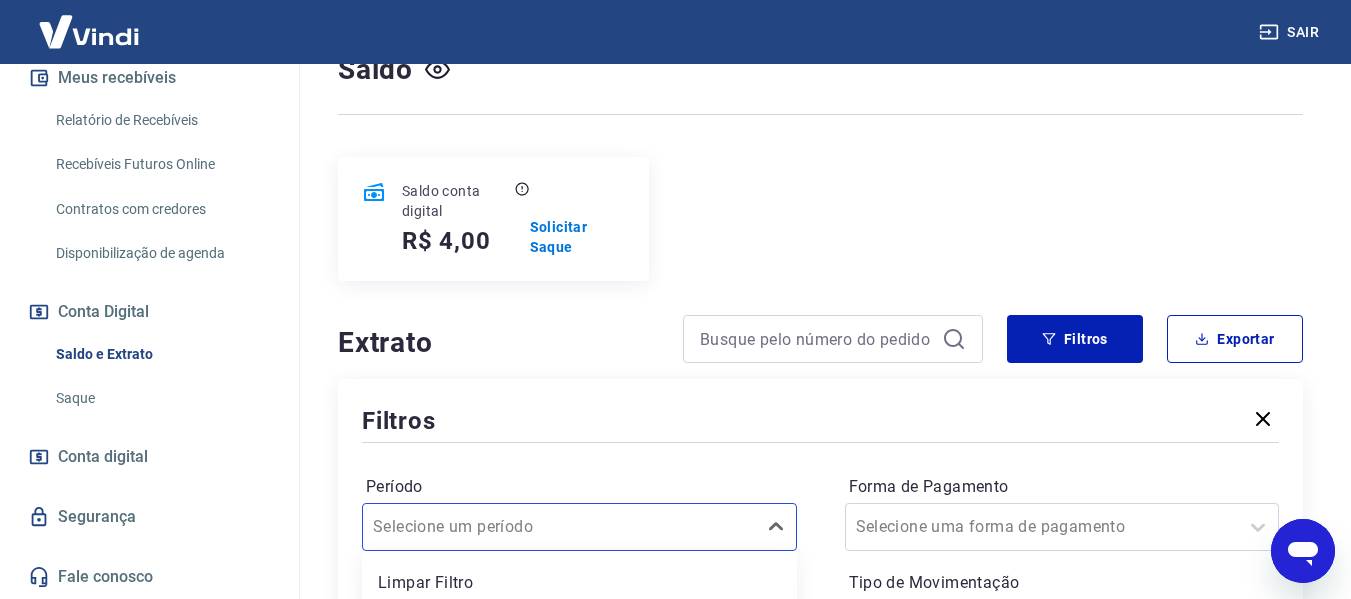 scroll, scrollTop: 116, scrollLeft: 0, axis: vertical 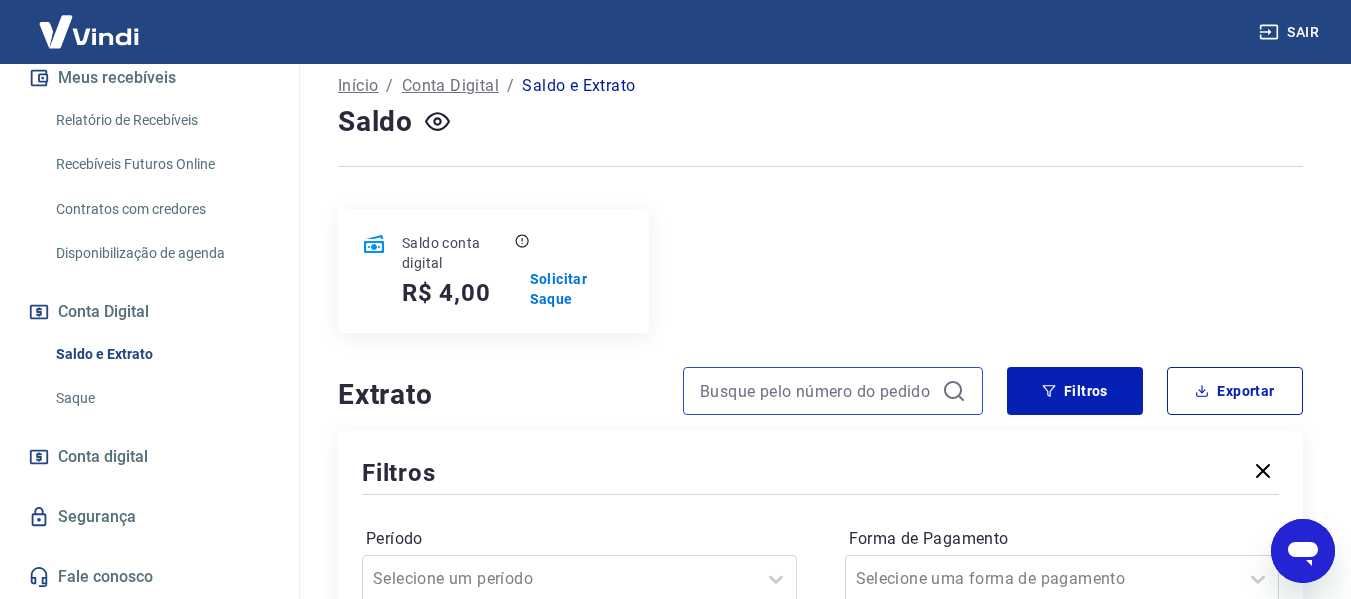 click at bounding box center (817, 391) 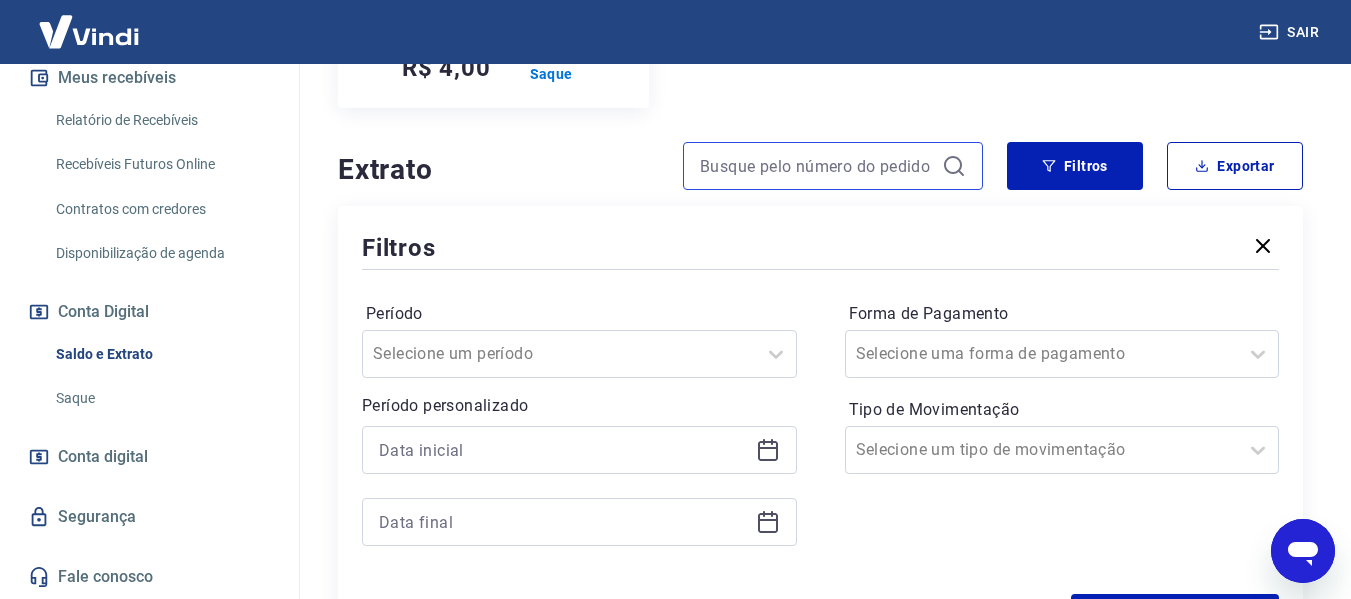 scroll, scrollTop: 416, scrollLeft: 0, axis: vertical 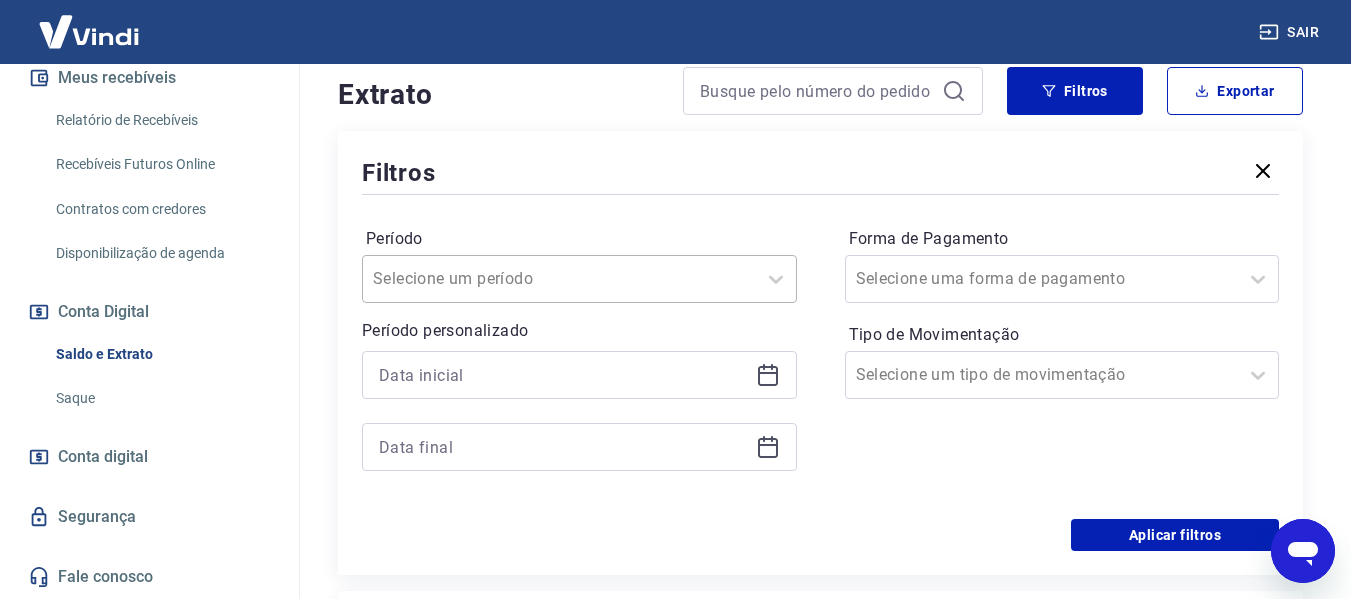click on "Período" at bounding box center [474, 279] 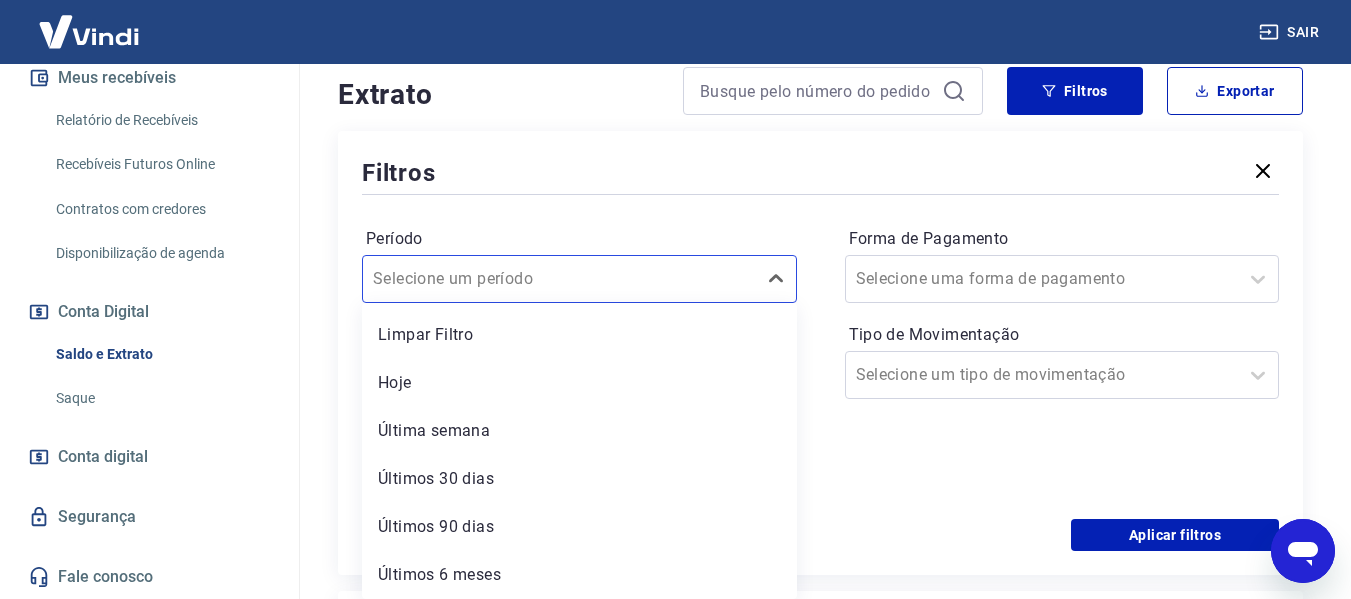 click on "Limpar Filtro" at bounding box center [579, 335] 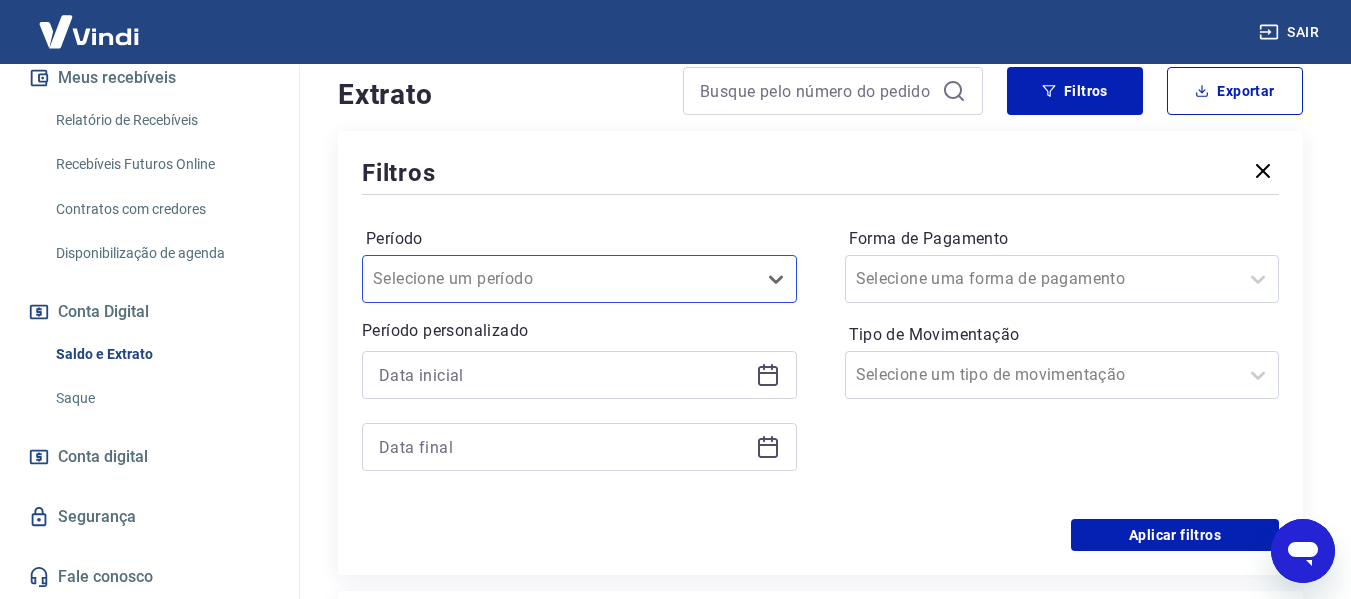 click 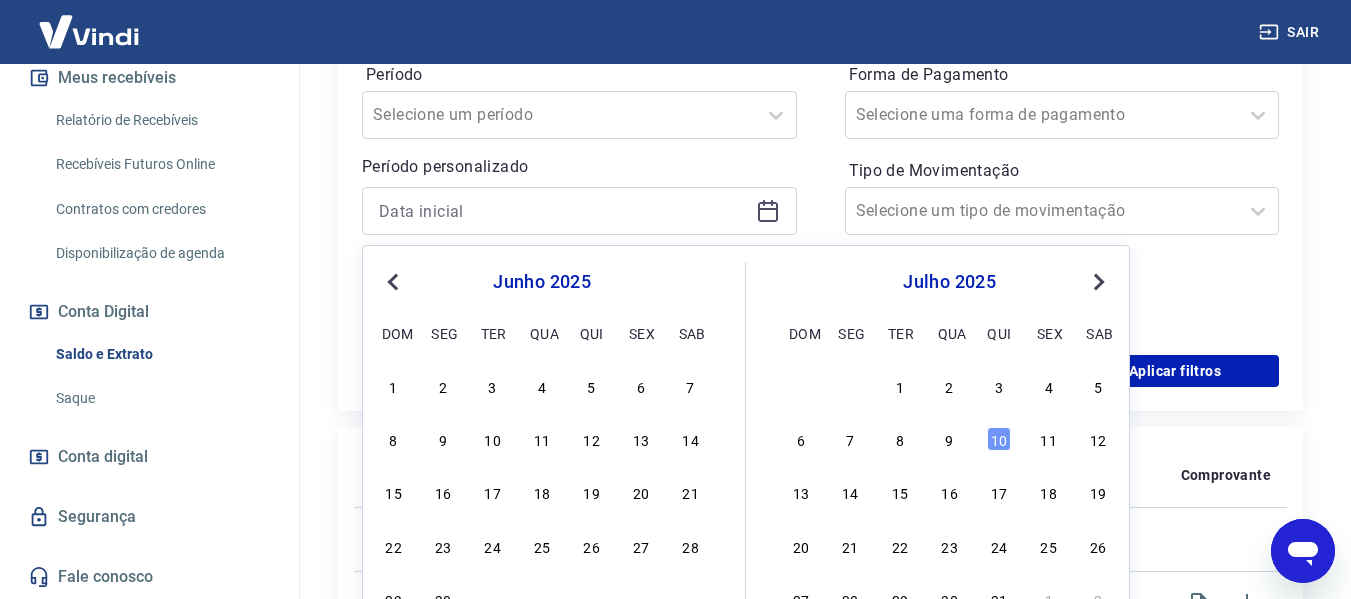 scroll, scrollTop: 616, scrollLeft: 0, axis: vertical 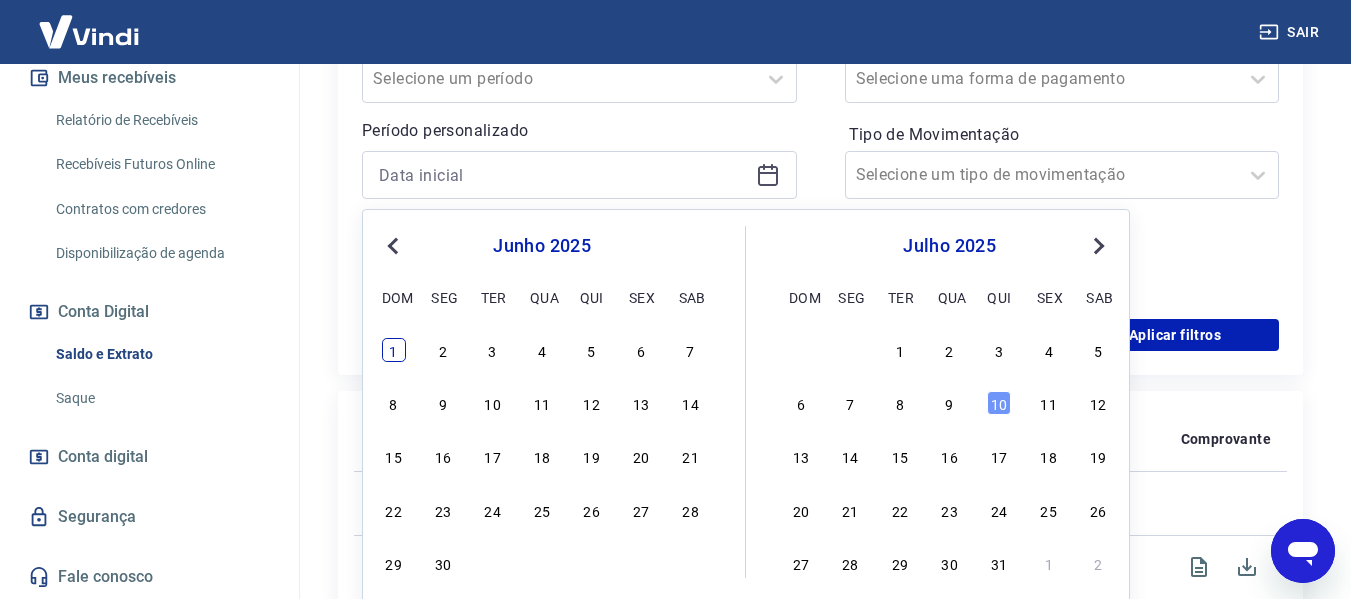 click on "1" at bounding box center [394, 350] 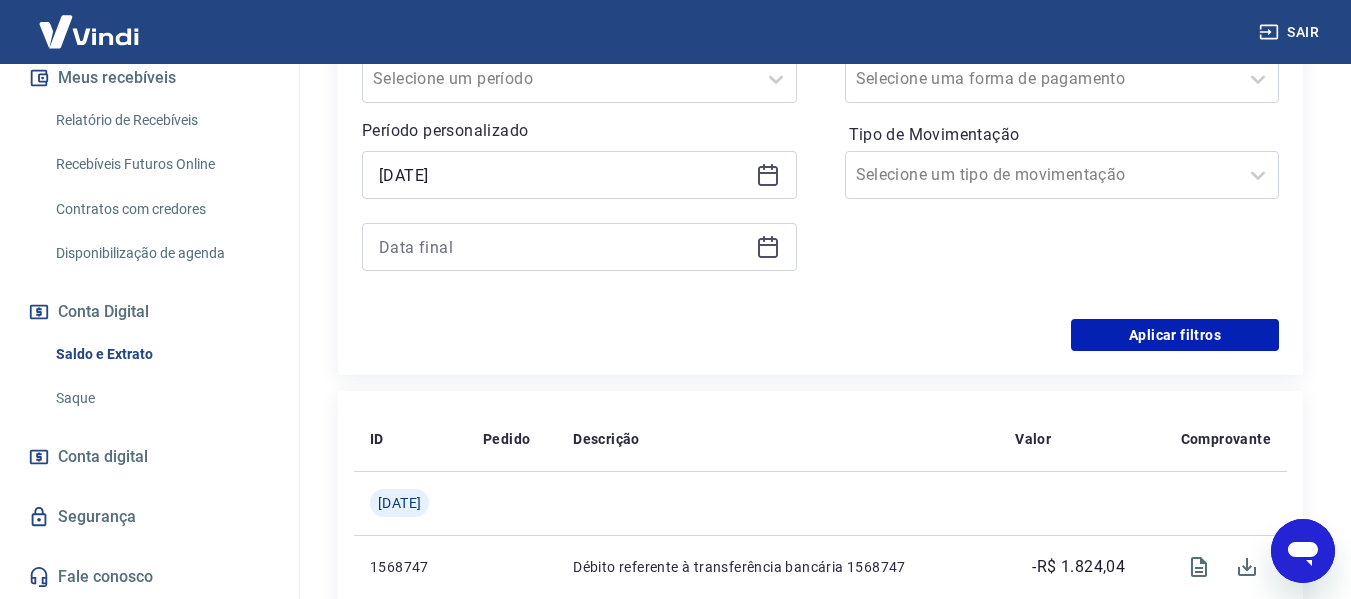 click 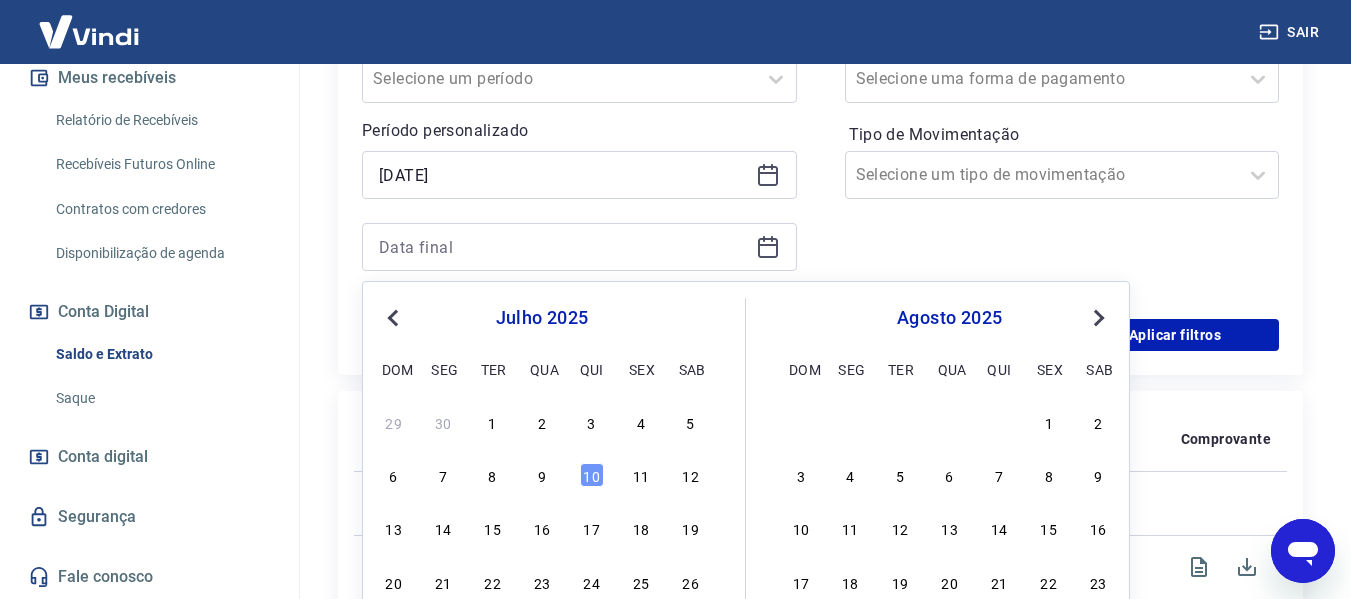 click on "Previous Month" at bounding box center (395, 317) 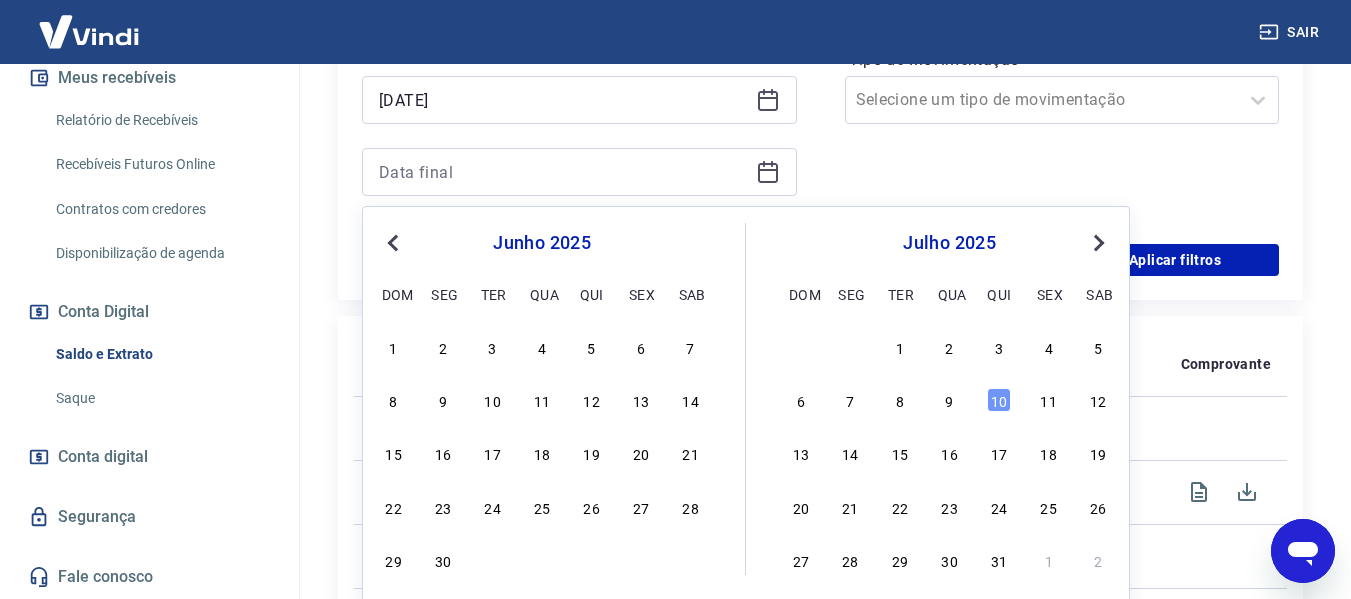 scroll, scrollTop: 816, scrollLeft: 0, axis: vertical 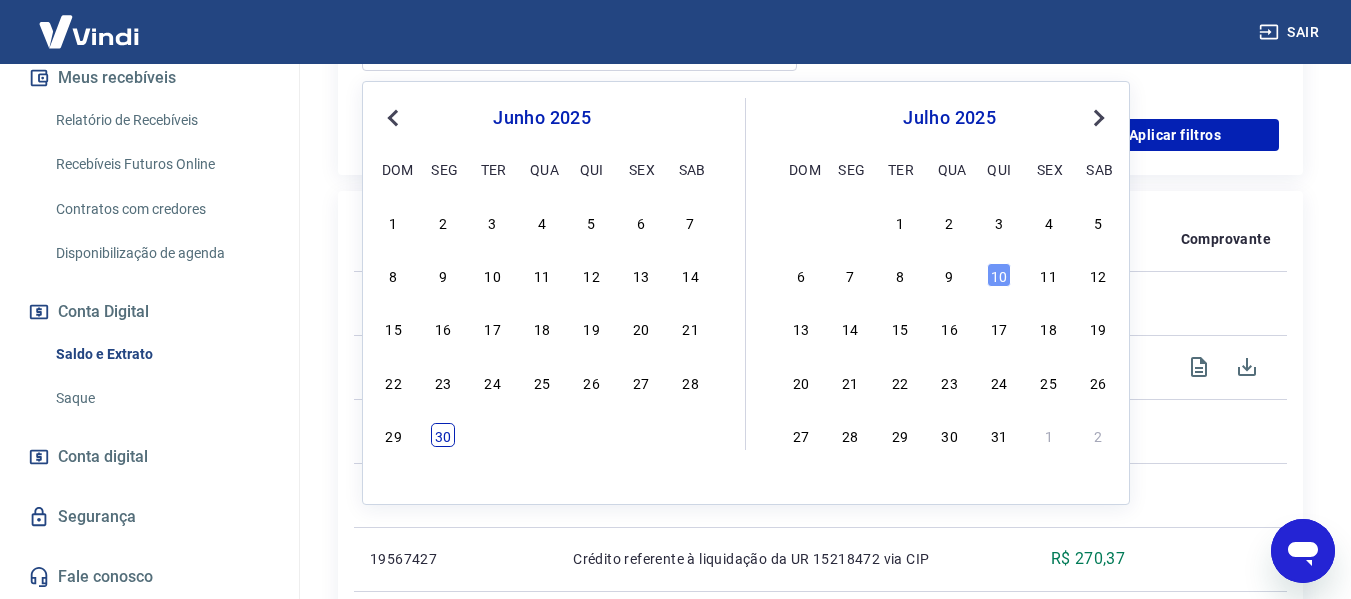 click on "30" at bounding box center (443, 435) 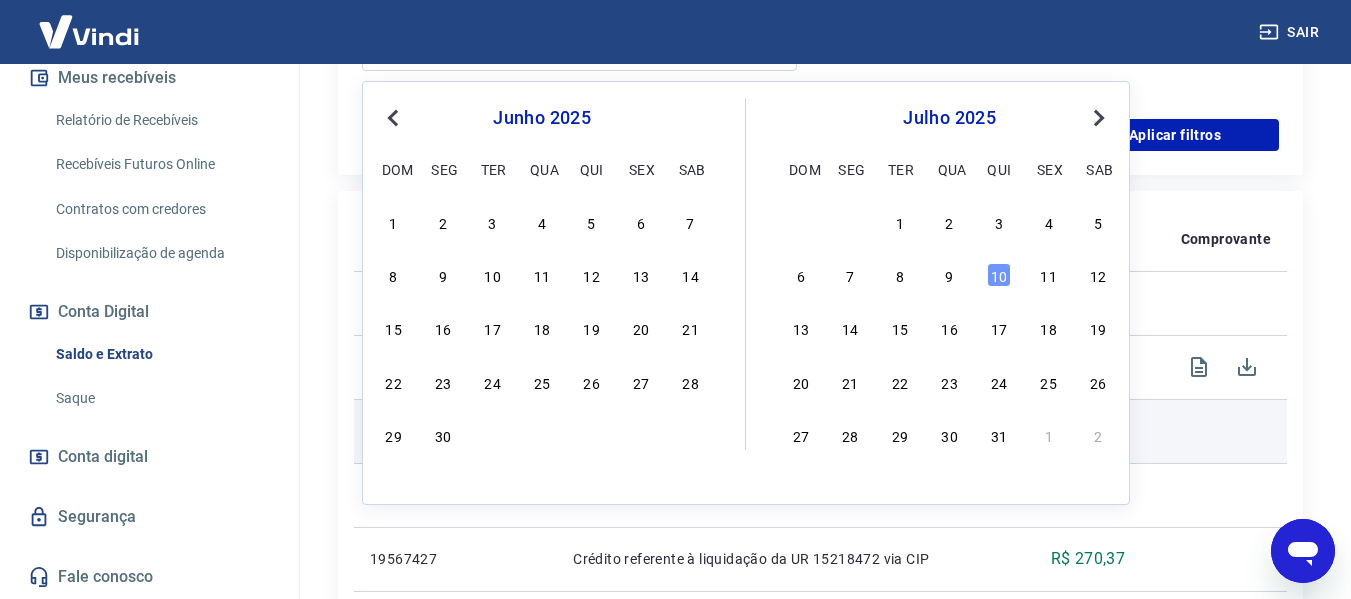 type on "[DATE]" 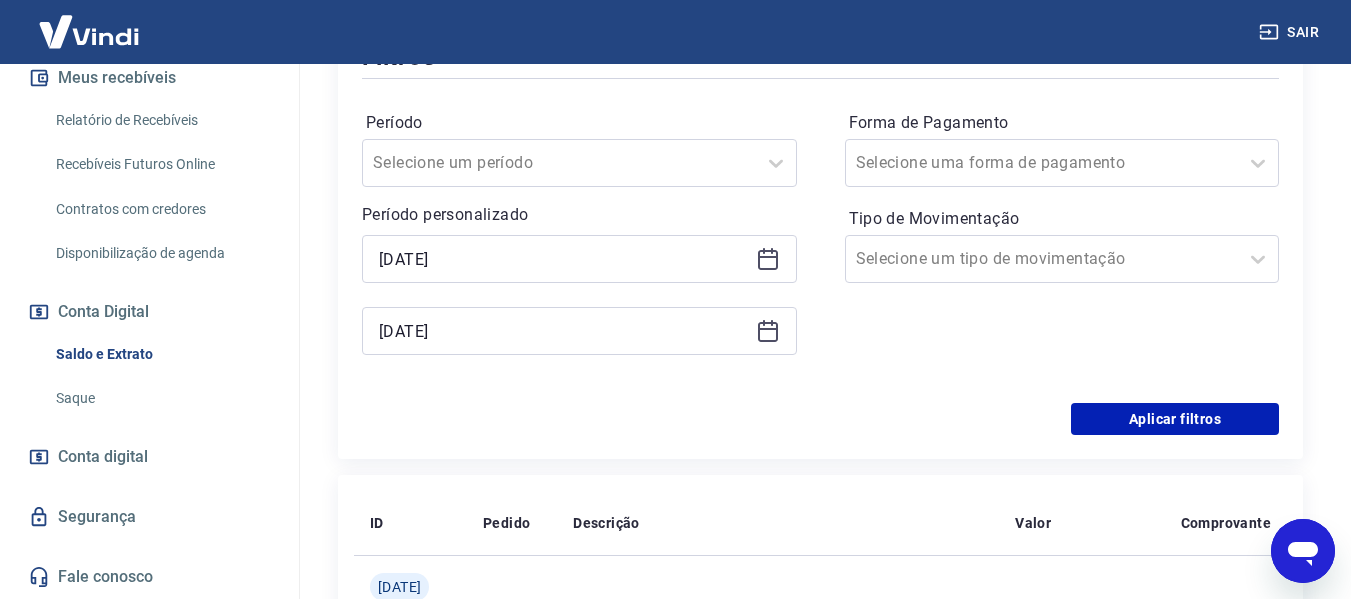 scroll, scrollTop: 516, scrollLeft: 0, axis: vertical 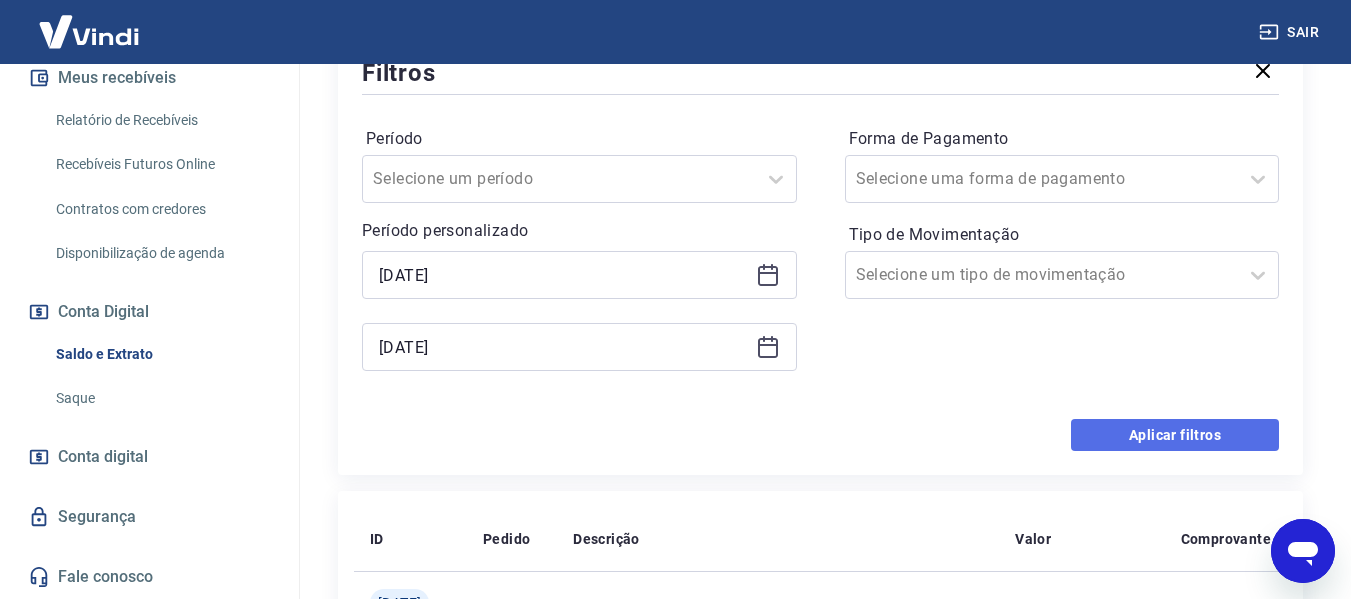 click on "Aplicar filtros" at bounding box center [1175, 435] 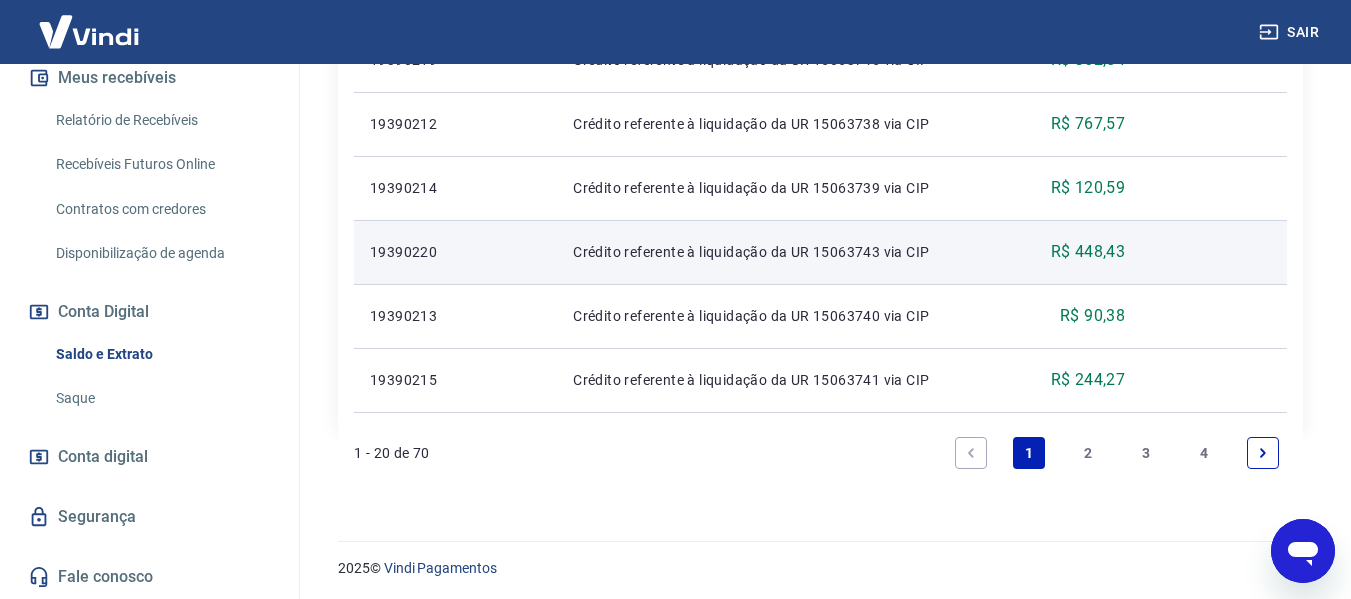 scroll, scrollTop: 1643, scrollLeft: 0, axis: vertical 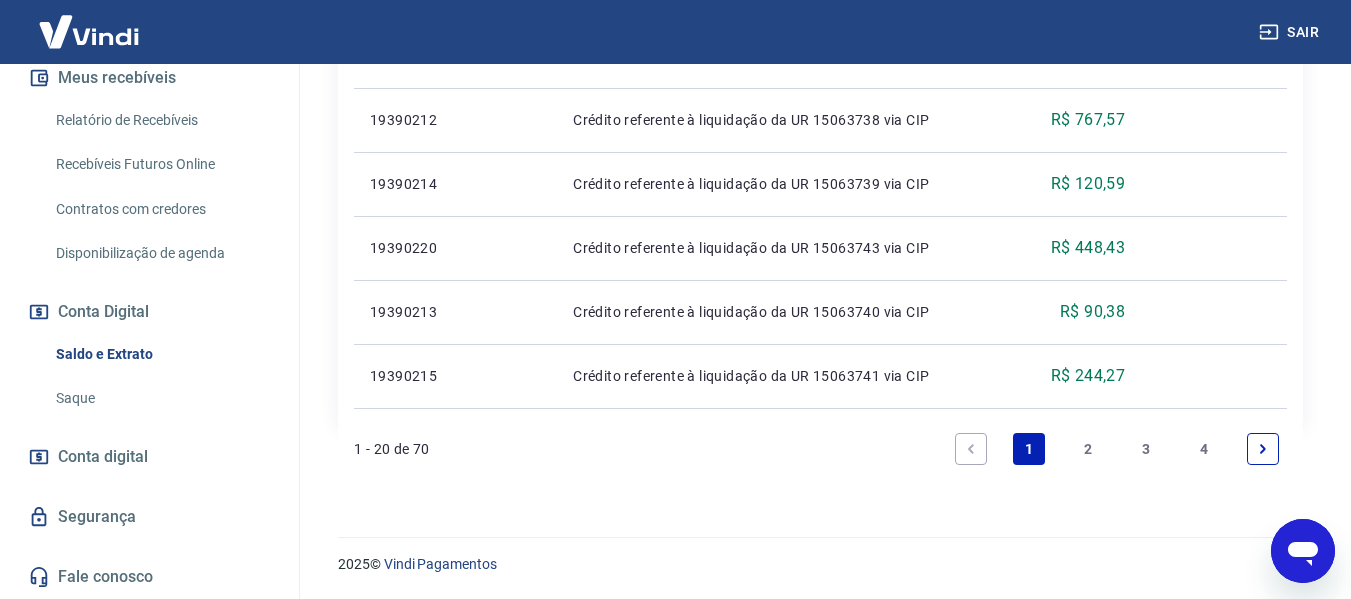 click 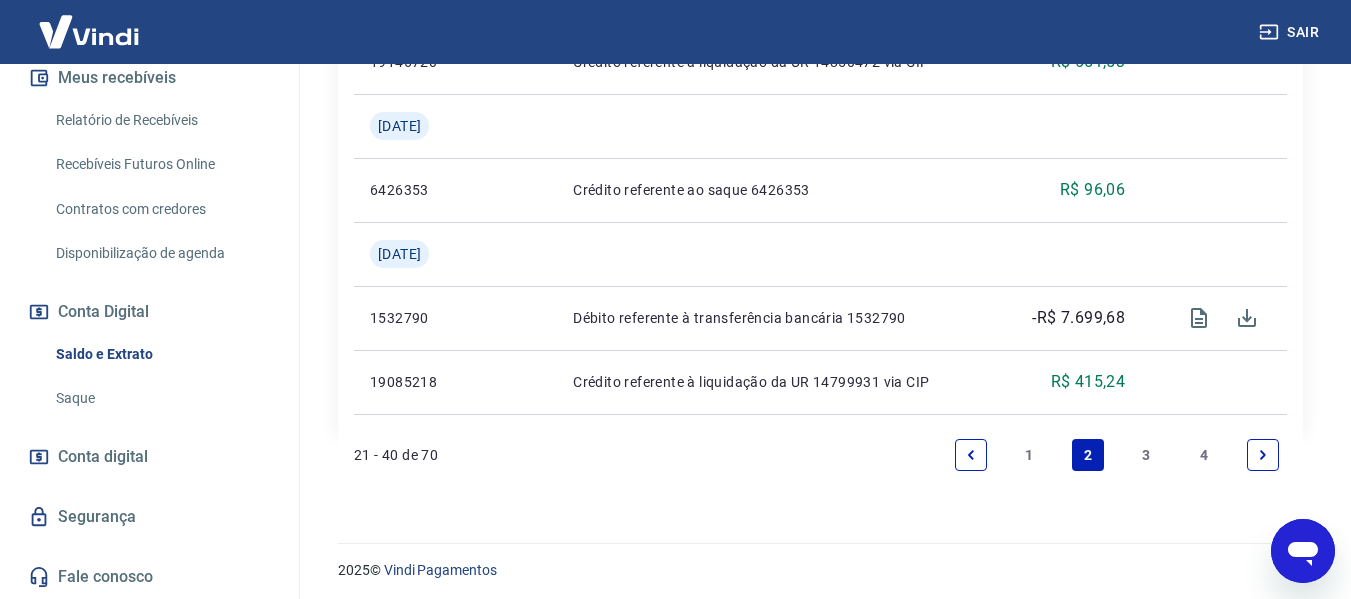 scroll, scrollTop: 1771, scrollLeft: 0, axis: vertical 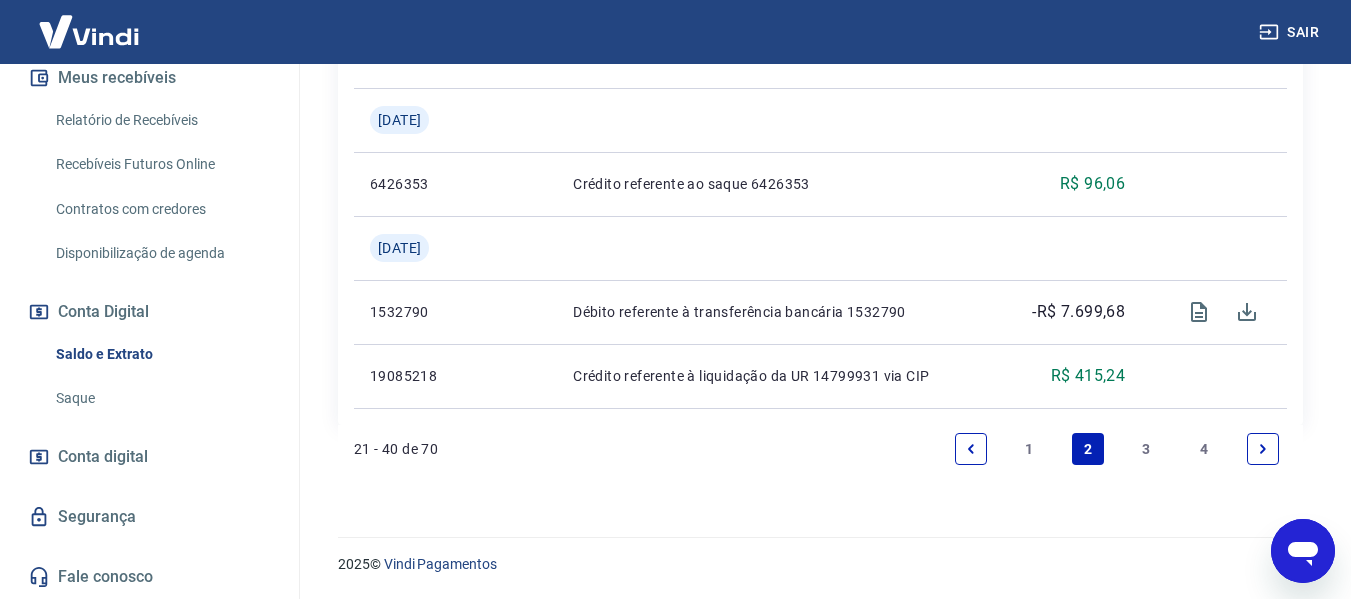 click on "4" at bounding box center [1205, 449] 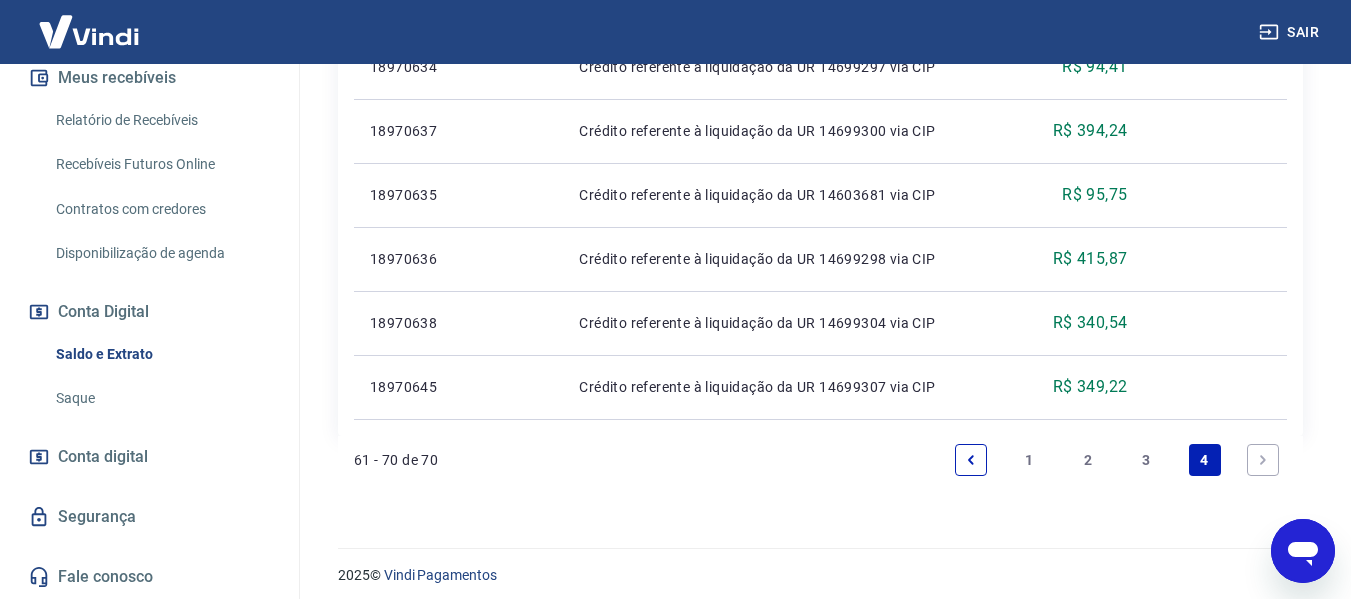 scroll, scrollTop: 939, scrollLeft: 0, axis: vertical 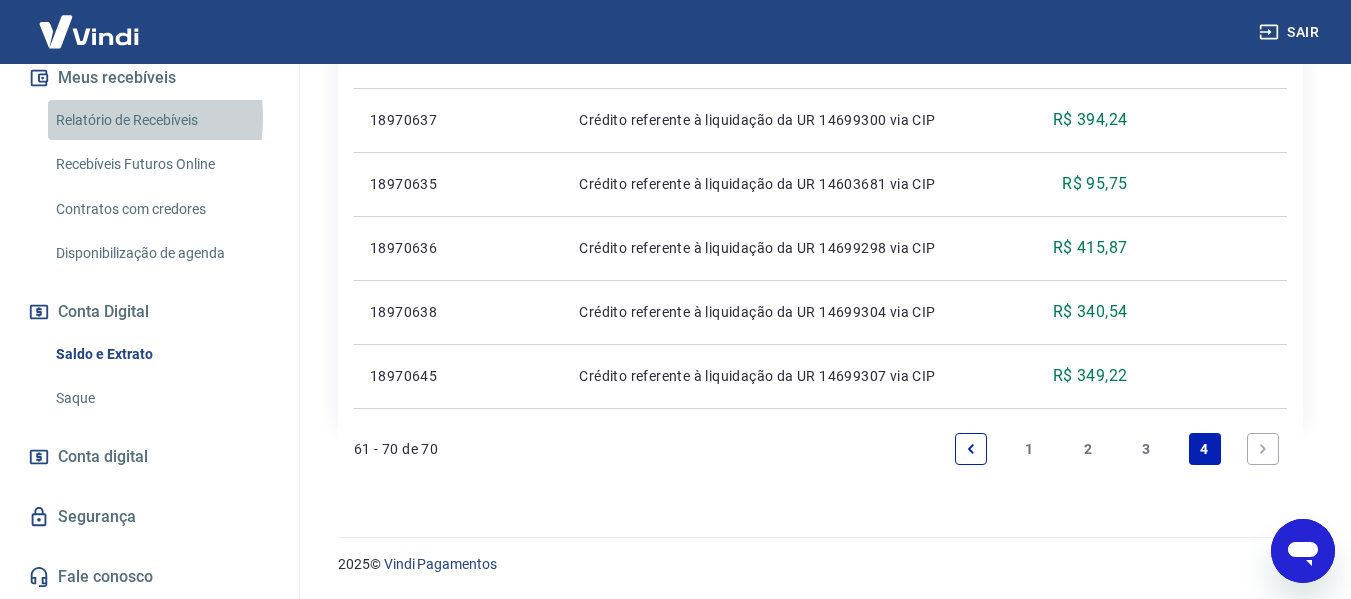 click on "Relatório de Recebíveis" at bounding box center [161, 120] 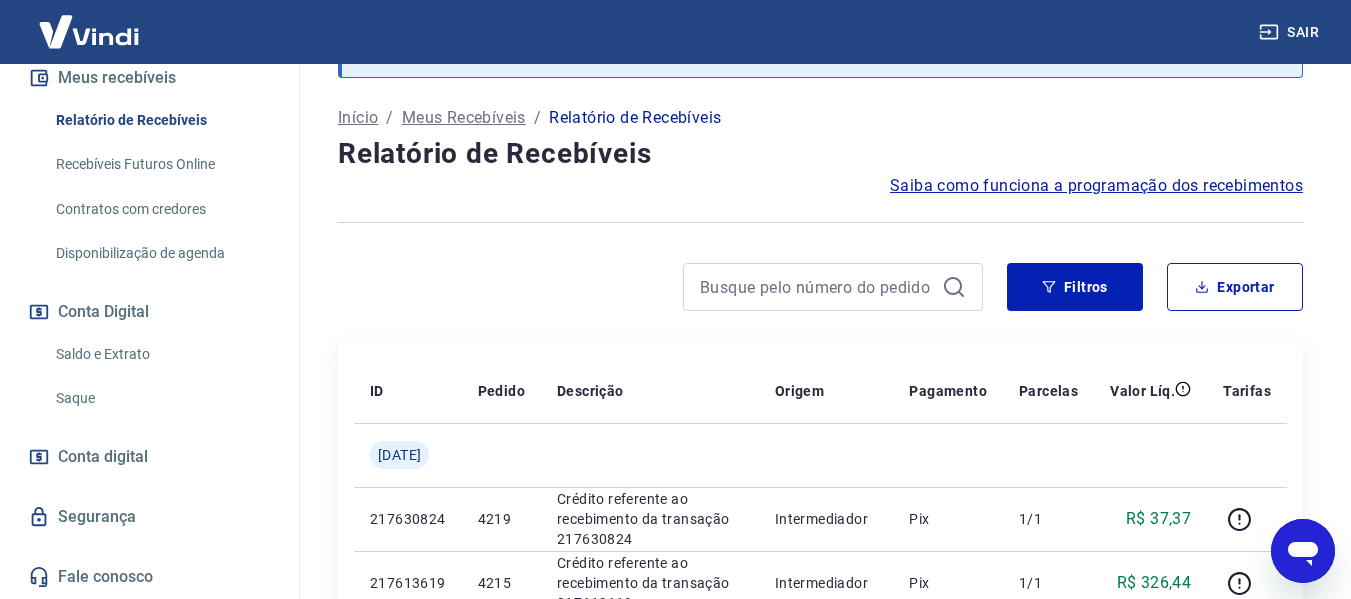 scroll, scrollTop: 1793, scrollLeft: 0, axis: vertical 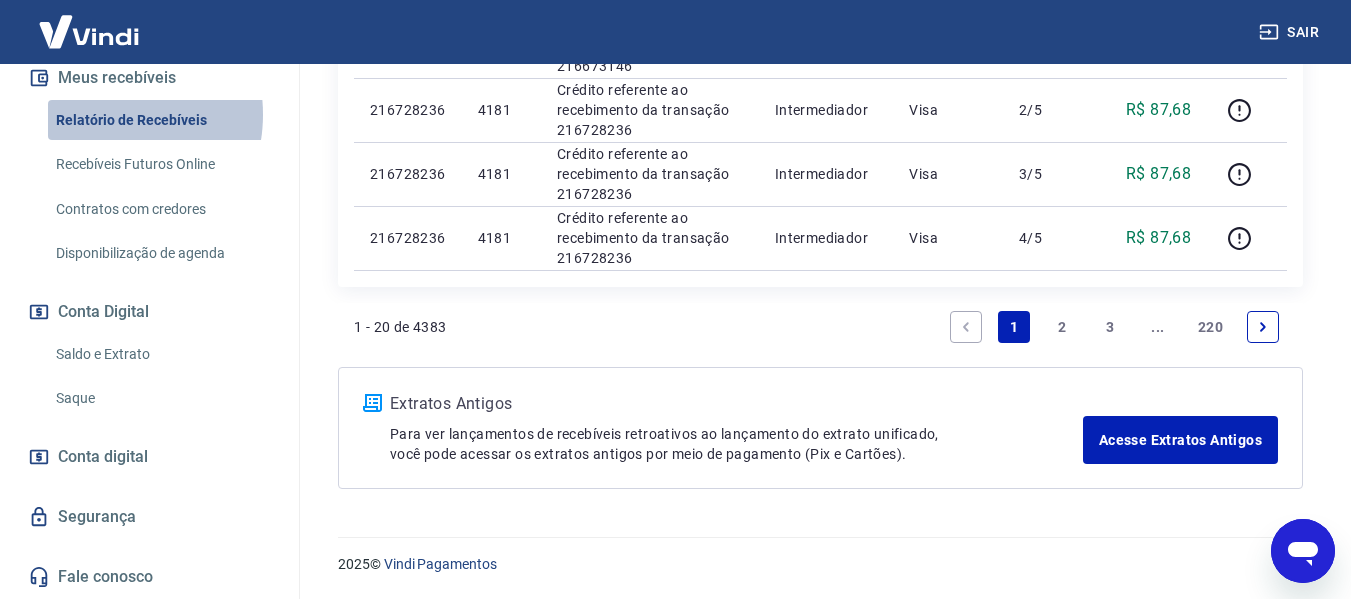 click on "Relatório de Recebíveis" at bounding box center (161, 120) 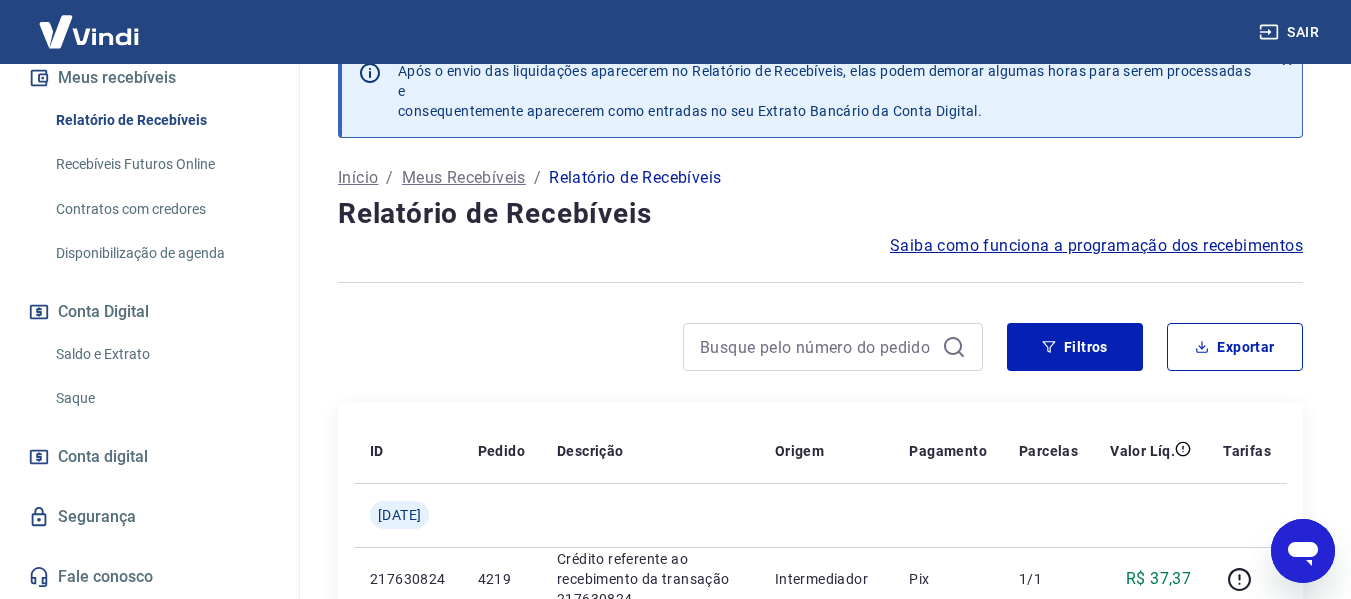 scroll, scrollTop: 0, scrollLeft: 0, axis: both 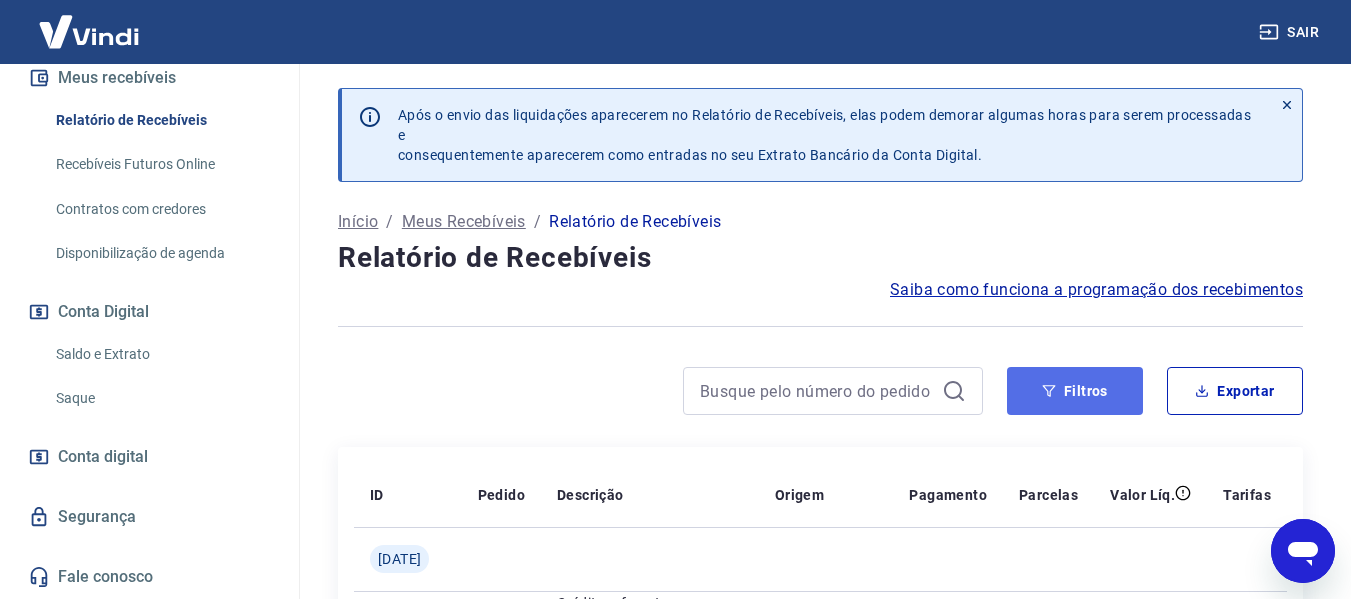 click on "Filtros" at bounding box center [1075, 391] 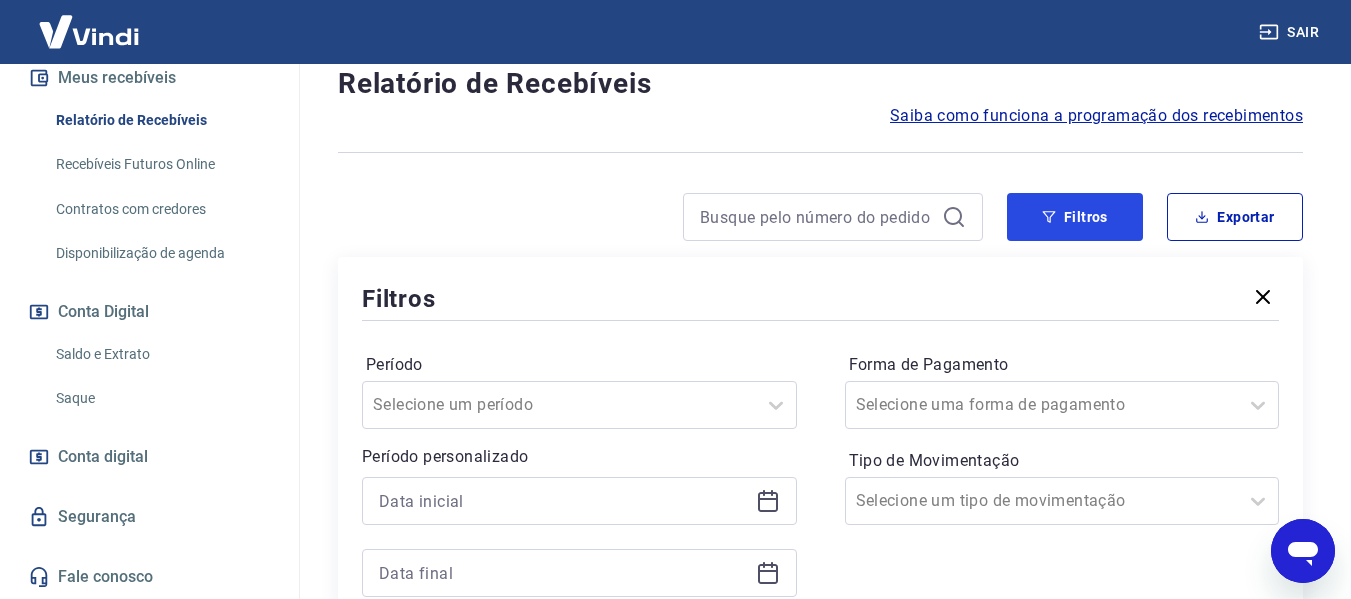 scroll, scrollTop: 200, scrollLeft: 0, axis: vertical 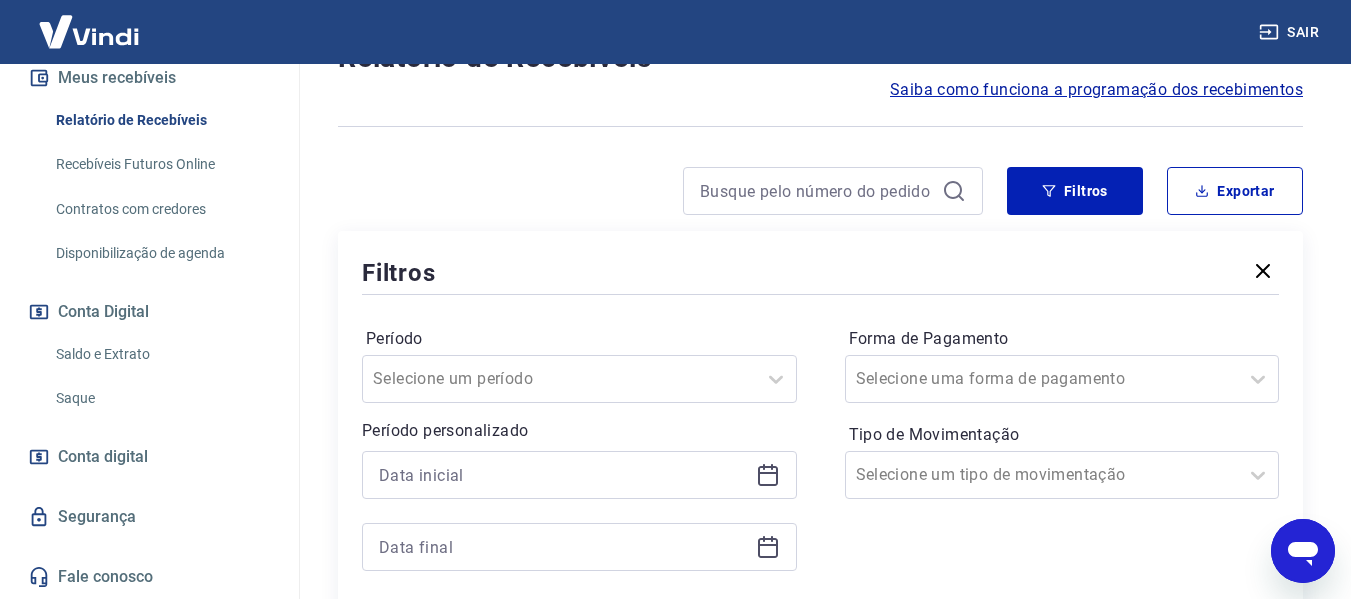 click 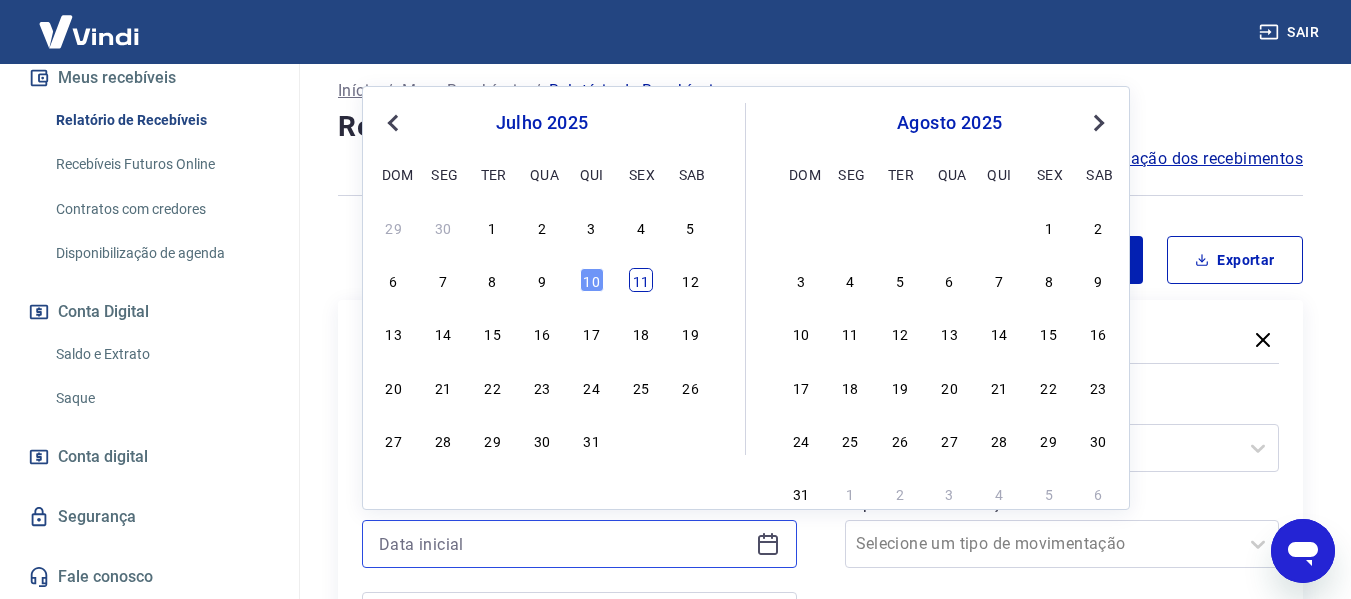 scroll, scrollTop: 100, scrollLeft: 0, axis: vertical 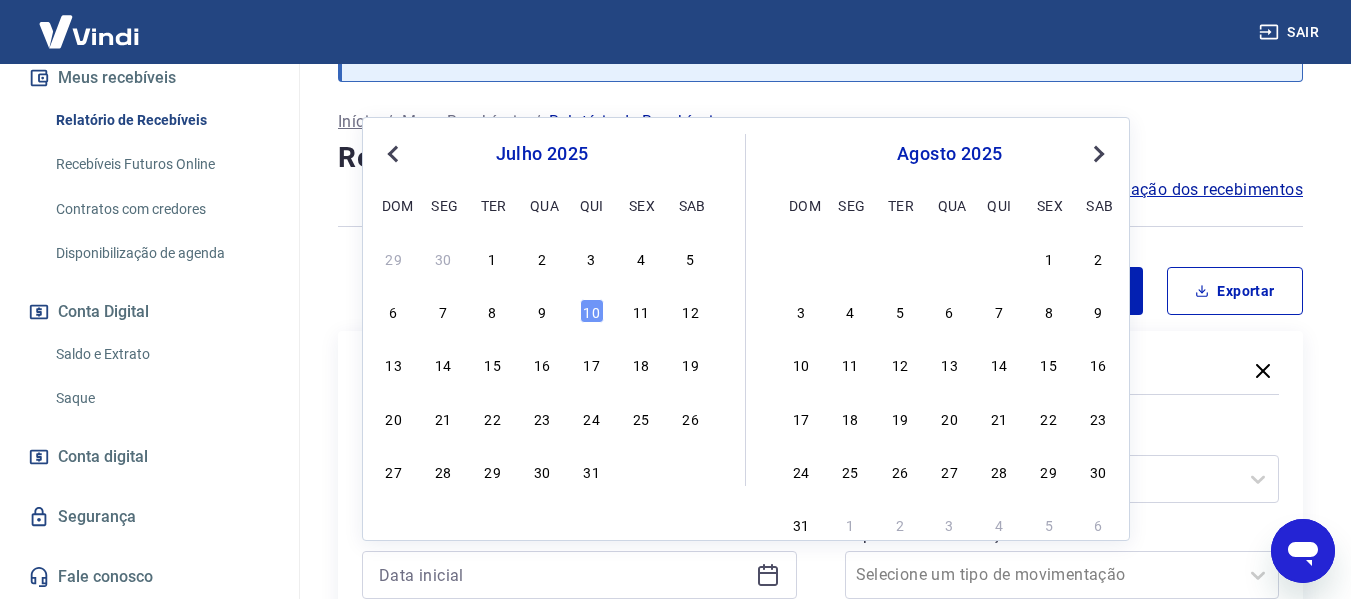 click on "Previous Month" at bounding box center [393, 154] 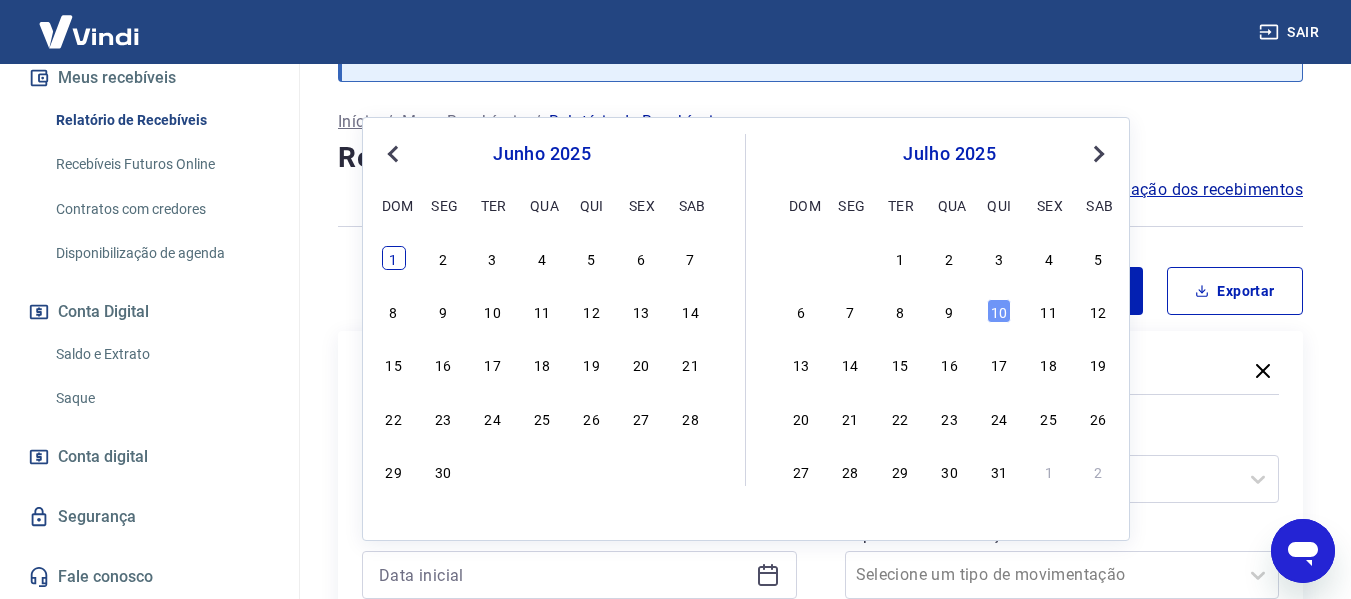 click on "1" at bounding box center [394, 258] 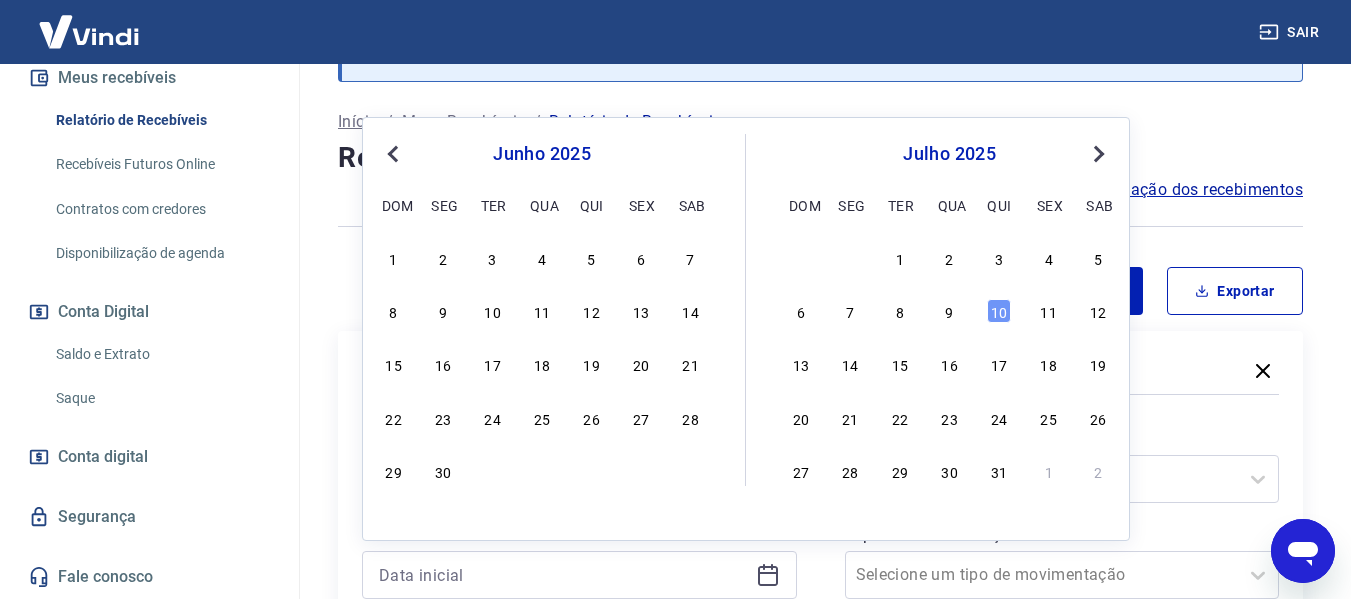 type on "[DATE]" 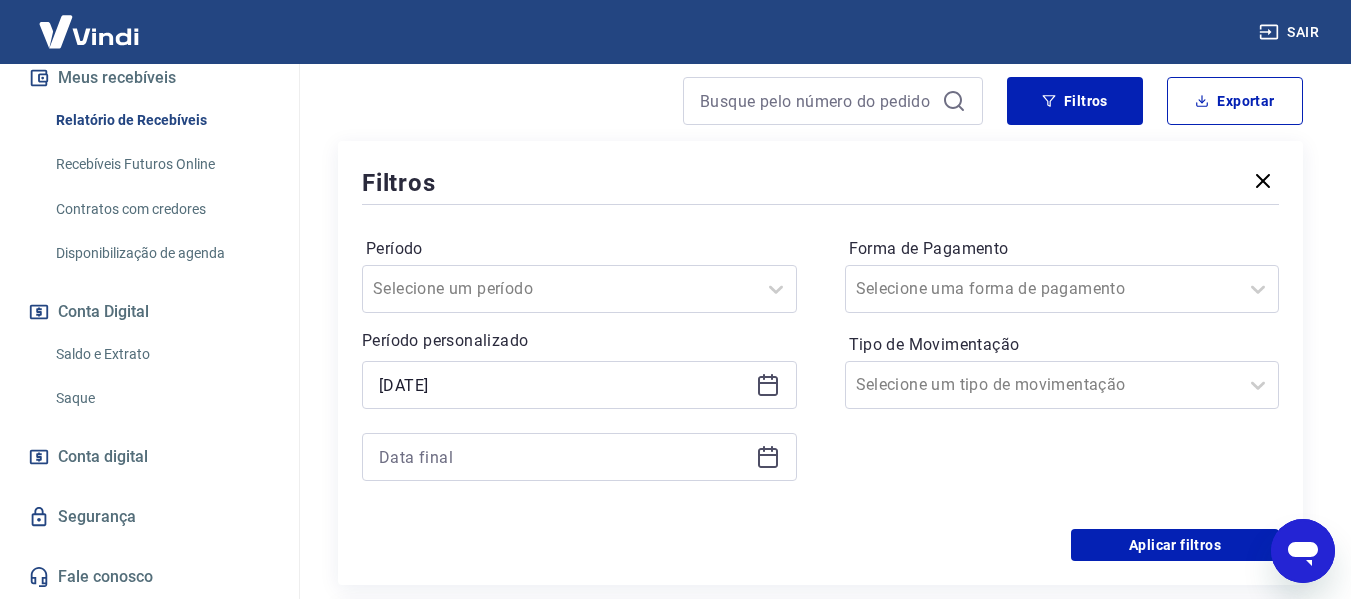 scroll, scrollTop: 300, scrollLeft: 0, axis: vertical 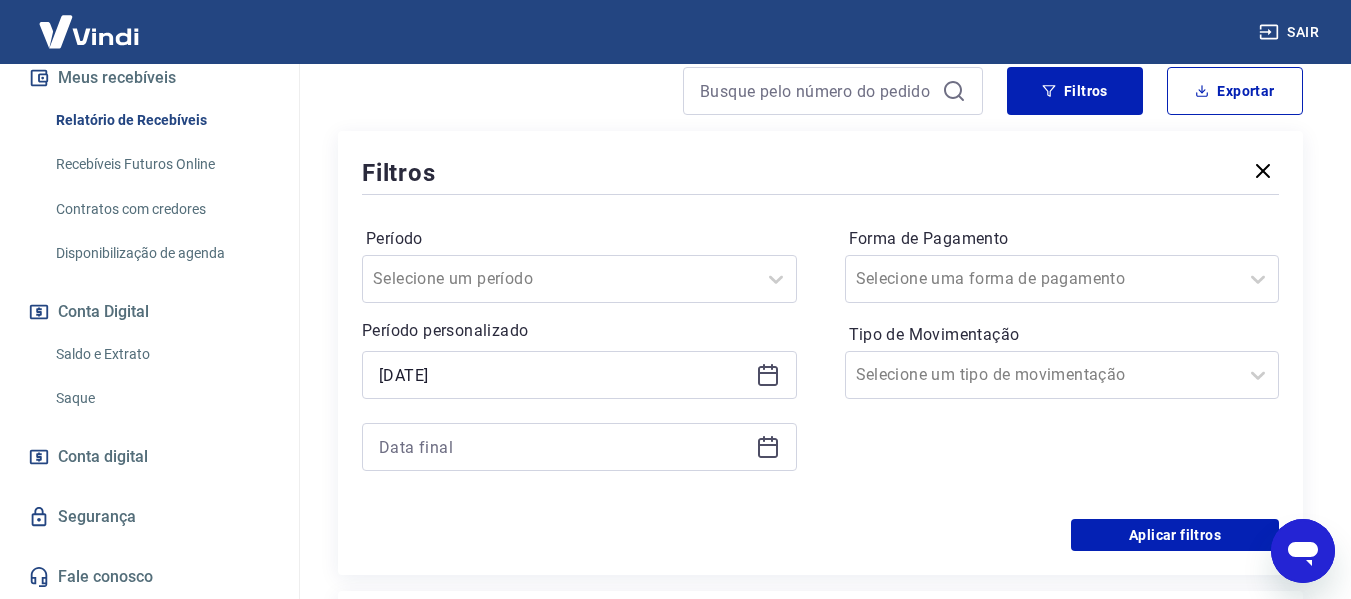 click 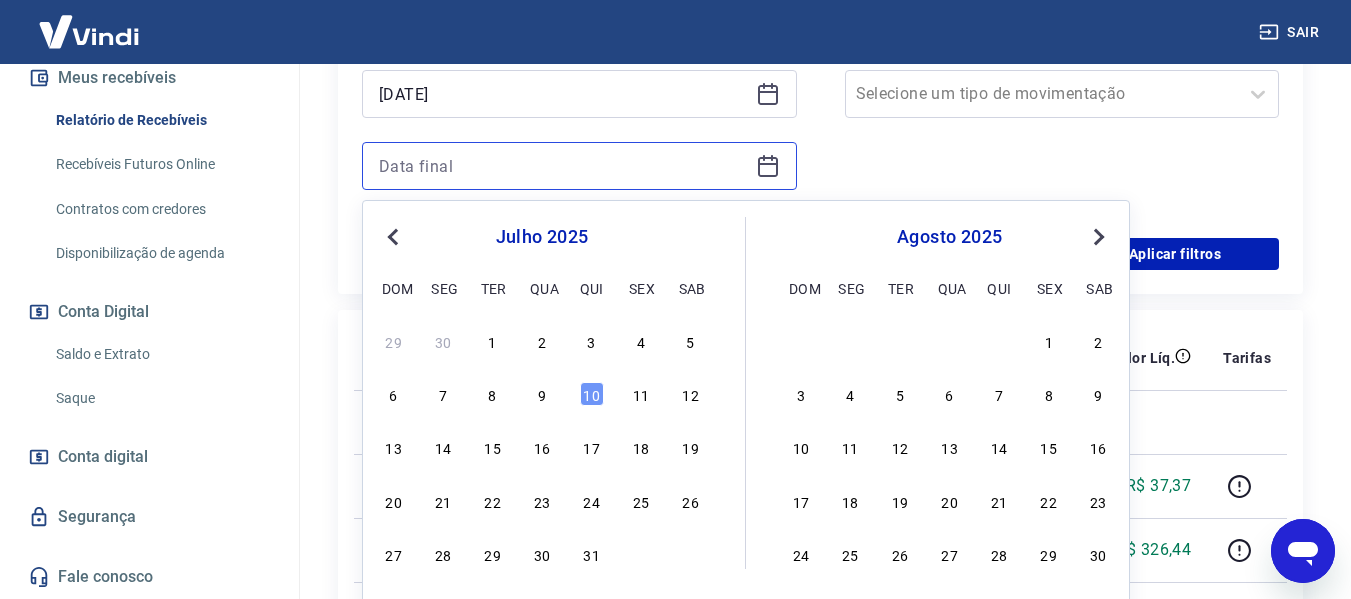 scroll, scrollTop: 600, scrollLeft: 0, axis: vertical 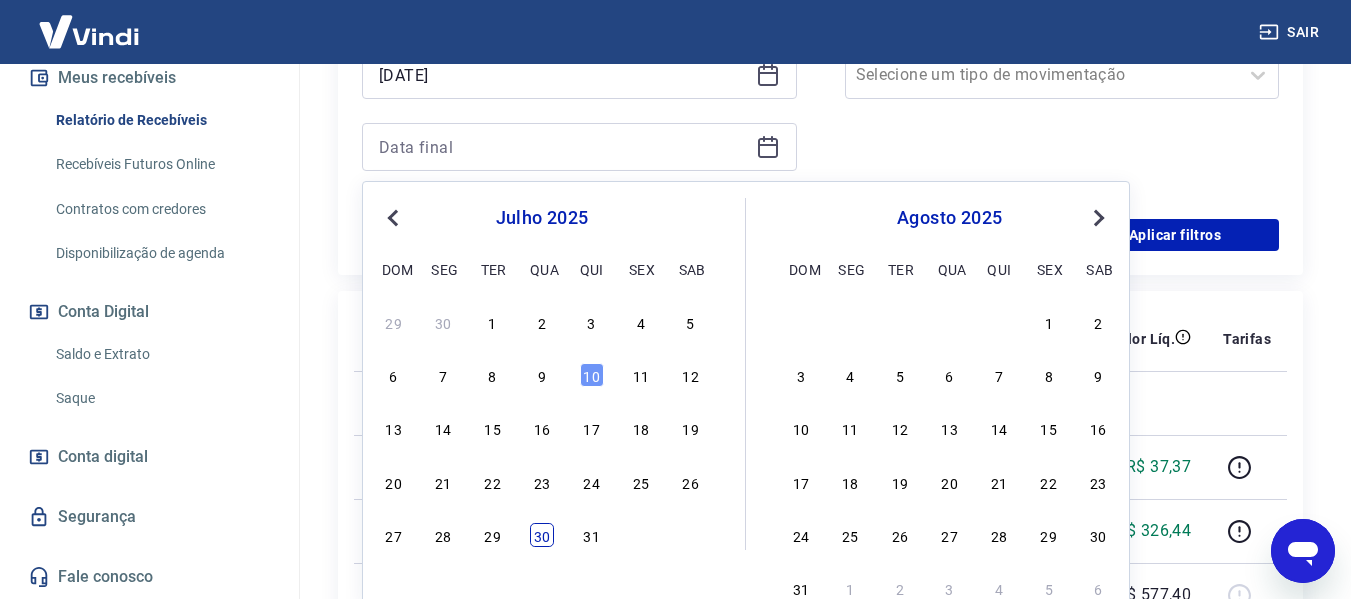 click on "30" at bounding box center [542, 535] 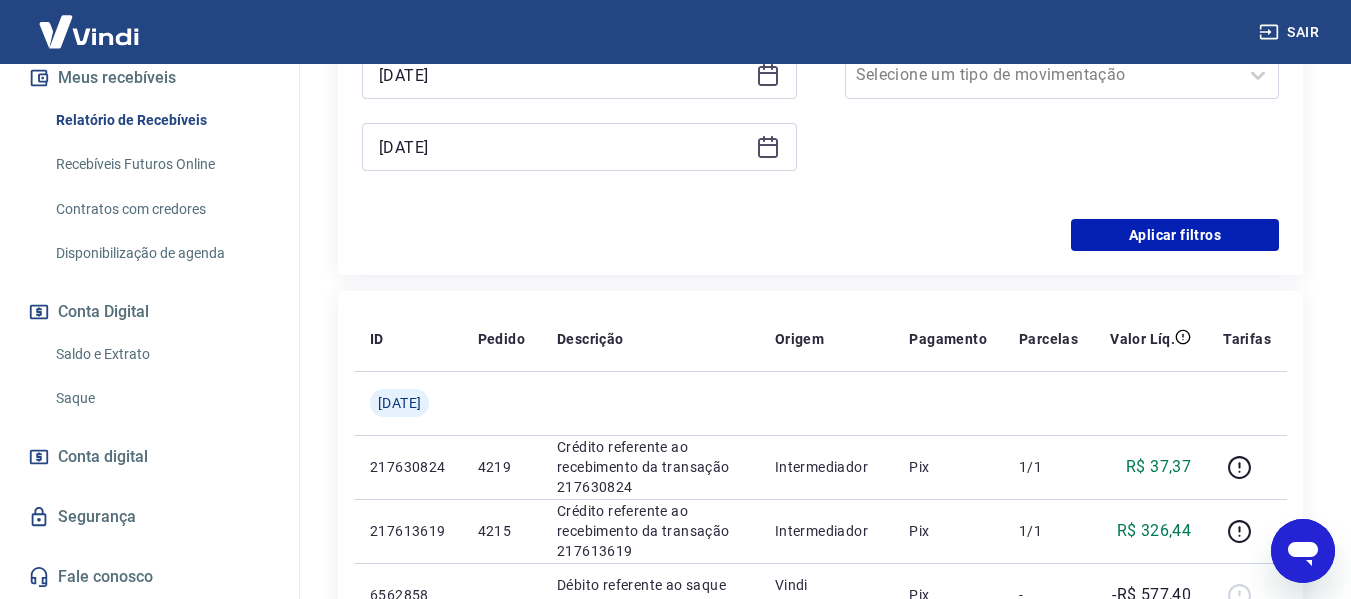 click on "[DATE]" at bounding box center (579, 147) 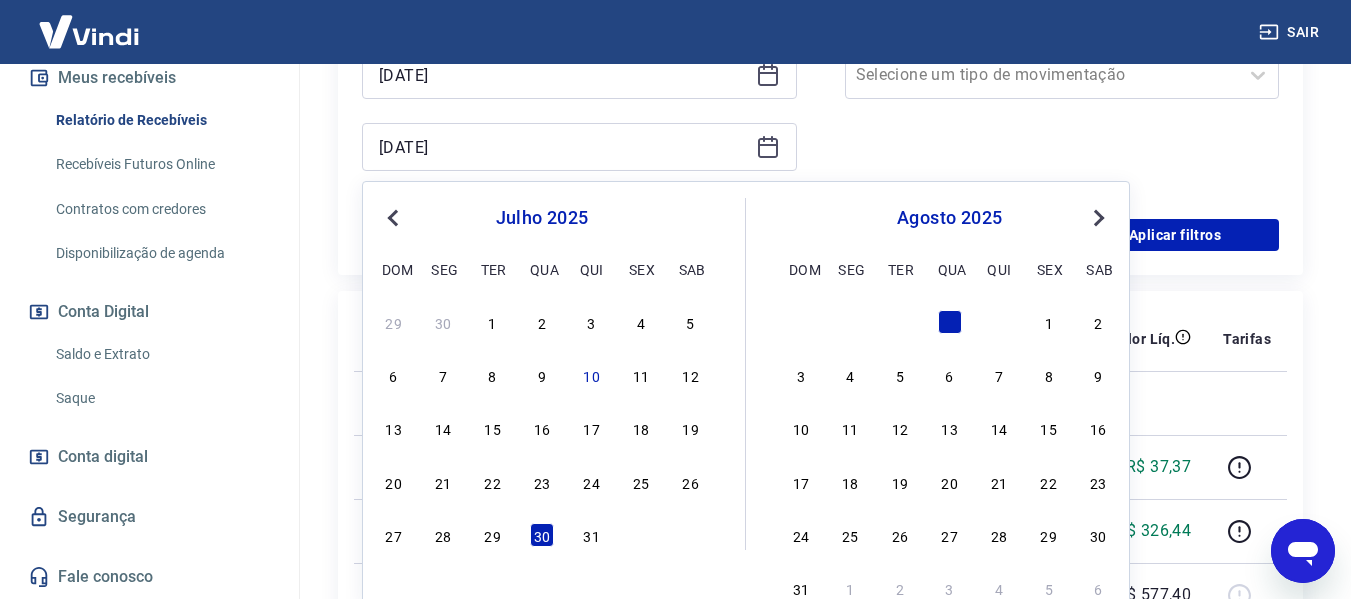 click on "Previous Month" at bounding box center (395, 217) 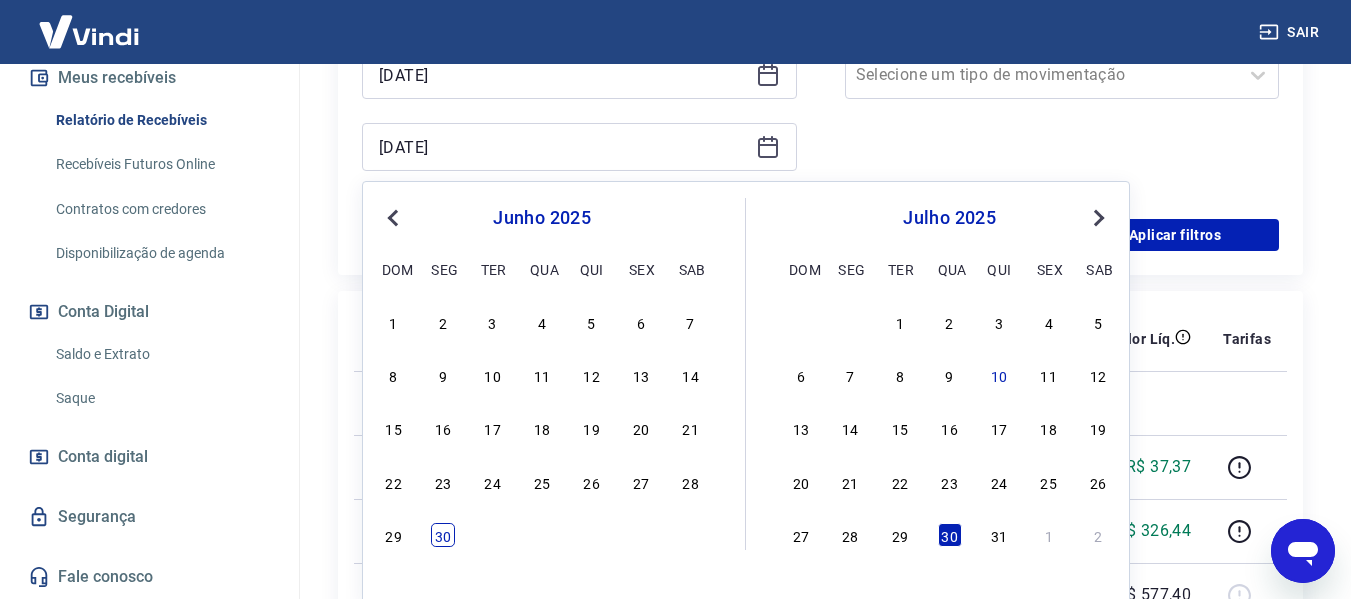 click on "30" at bounding box center [443, 535] 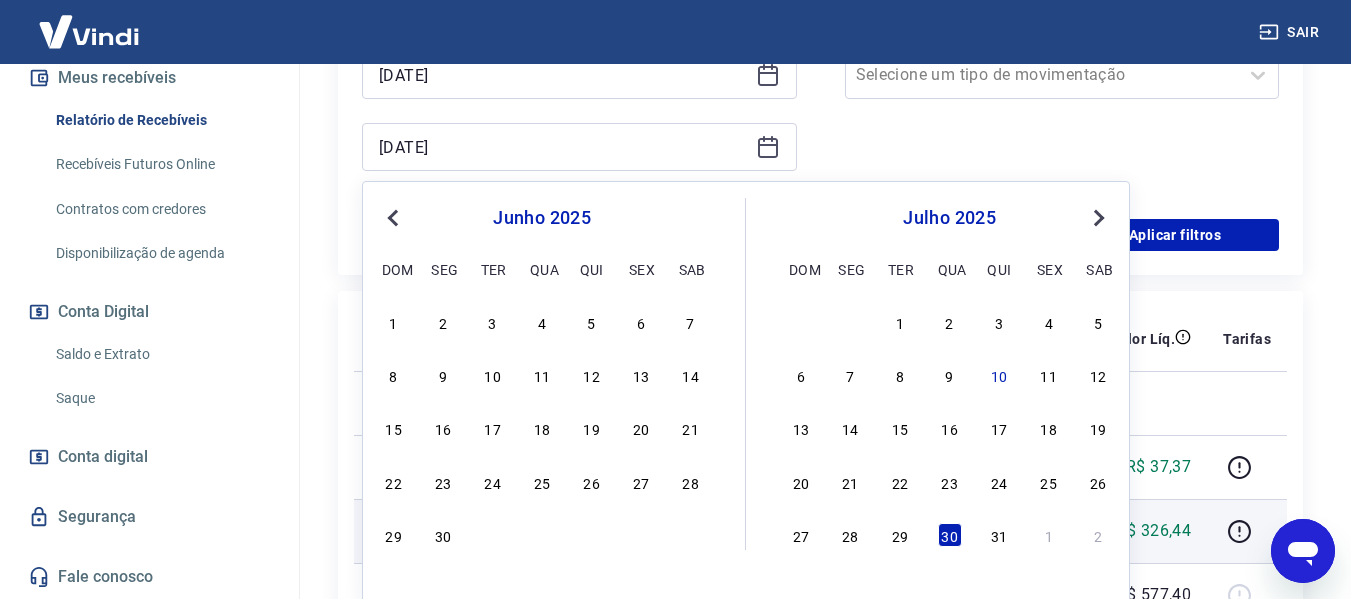 type on "[DATE]" 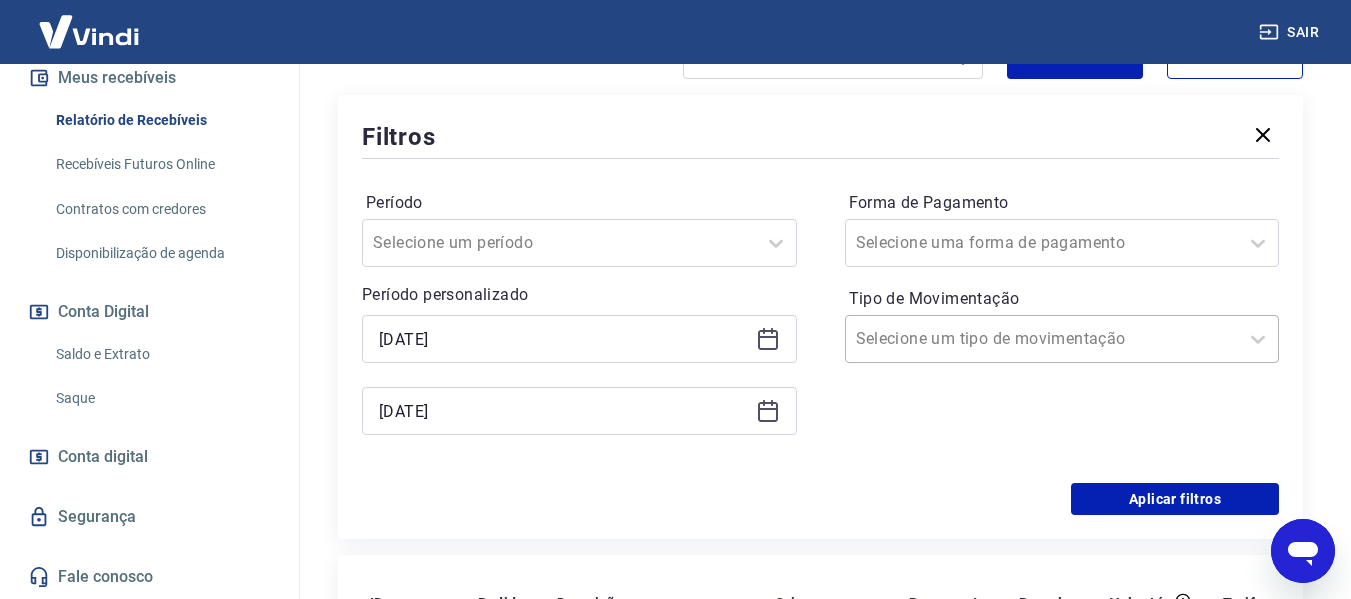 scroll, scrollTop: 300, scrollLeft: 0, axis: vertical 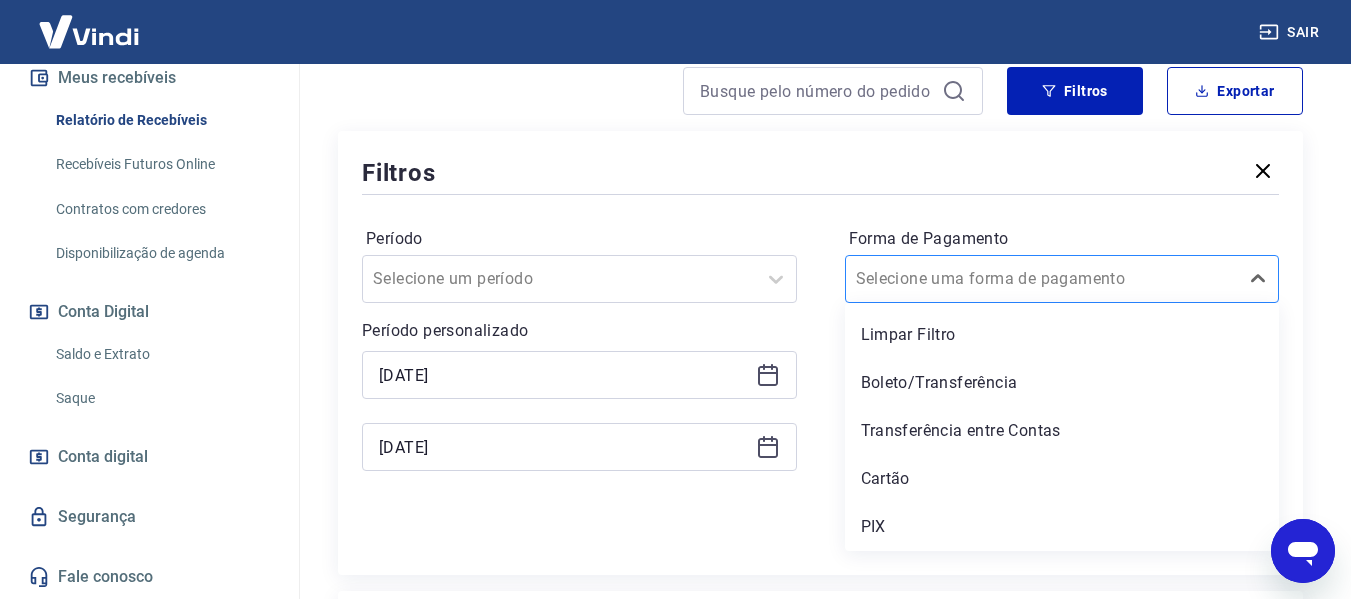 click on "Selecione uma forma de pagamento" at bounding box center [1062, 279] 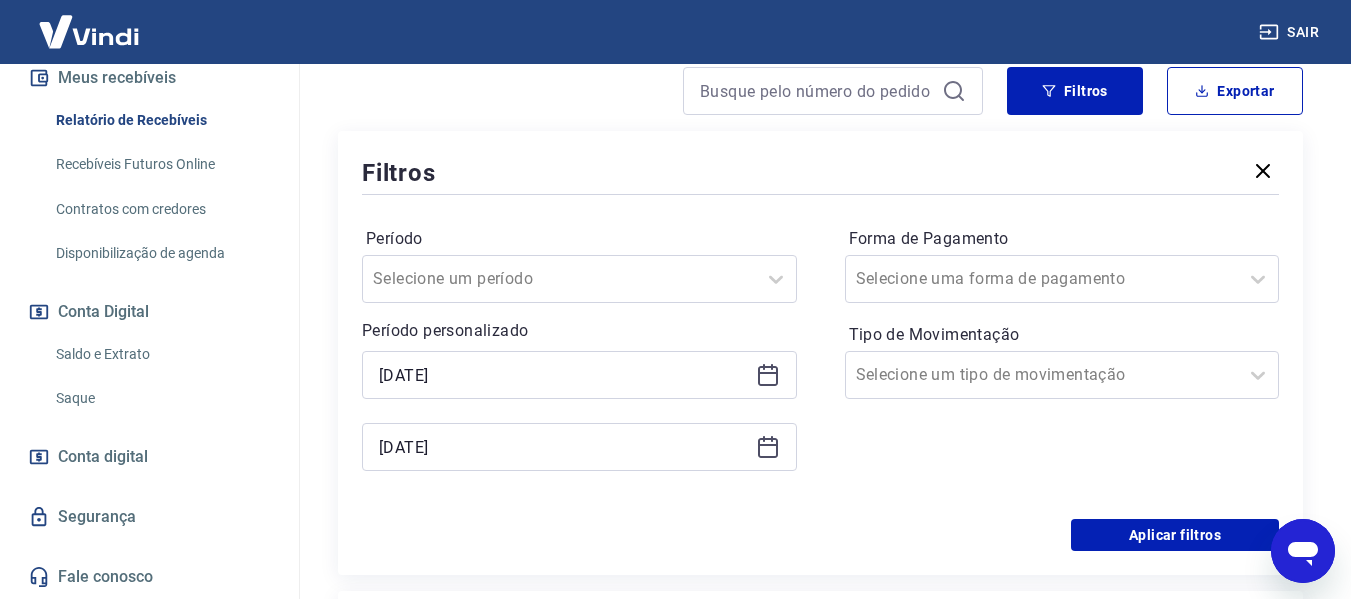 click on "Período Selecione um período Período personalizado Selected date: [DATE] [DATE] Selected date: [DATE] [DATE] Forma de Pagamento Selecione uma forma de pagamento Tipo de Movimentação Selecione um tipo de movimentação" at bounding box center [820, 359] 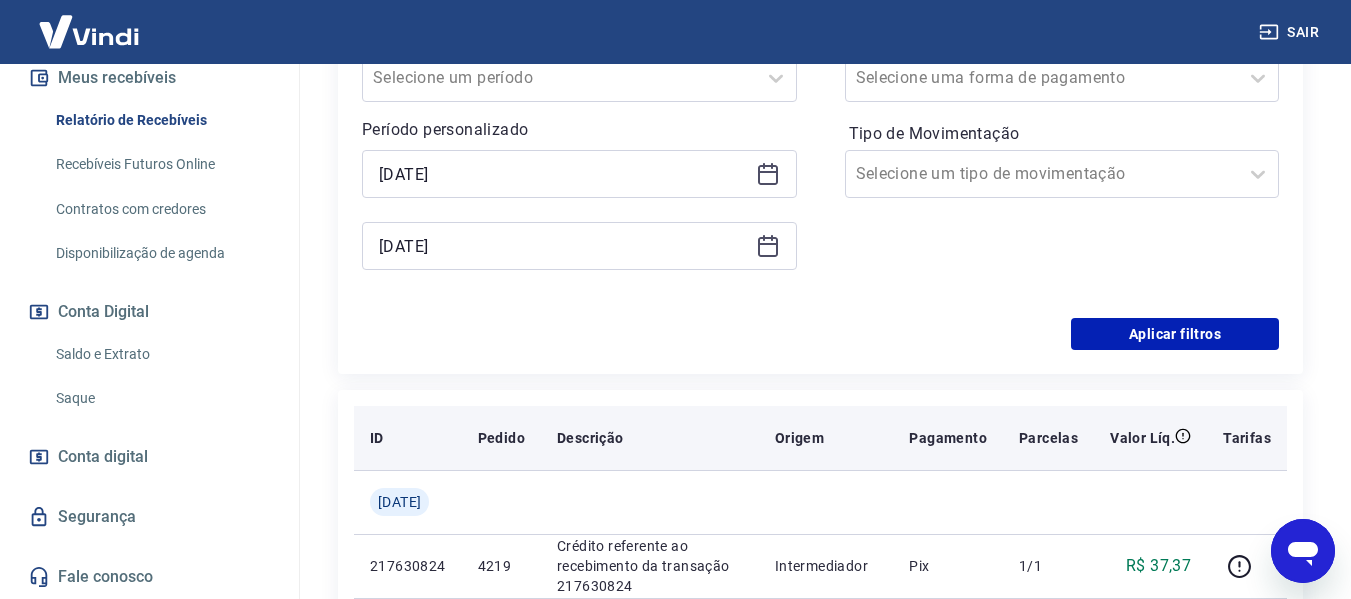 scroll, scrollTop: 500, scrollLeft: 0, axis: vertical 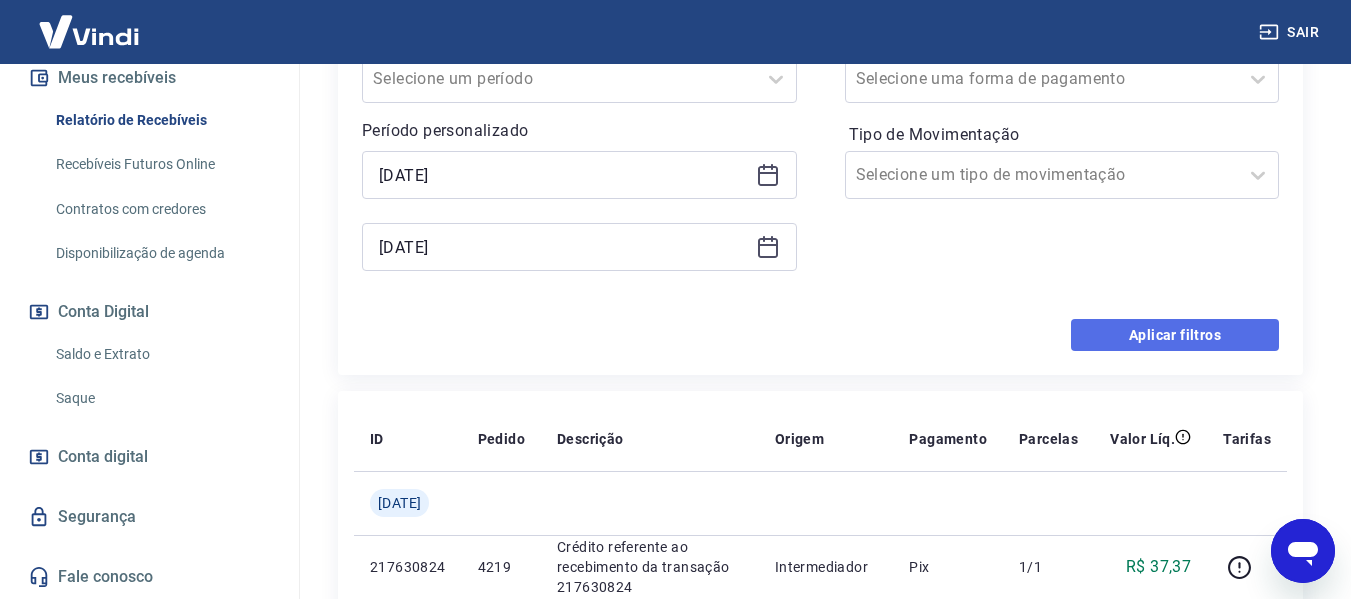 click on "Aplicar filtros" at bounding box center [1175, 335] 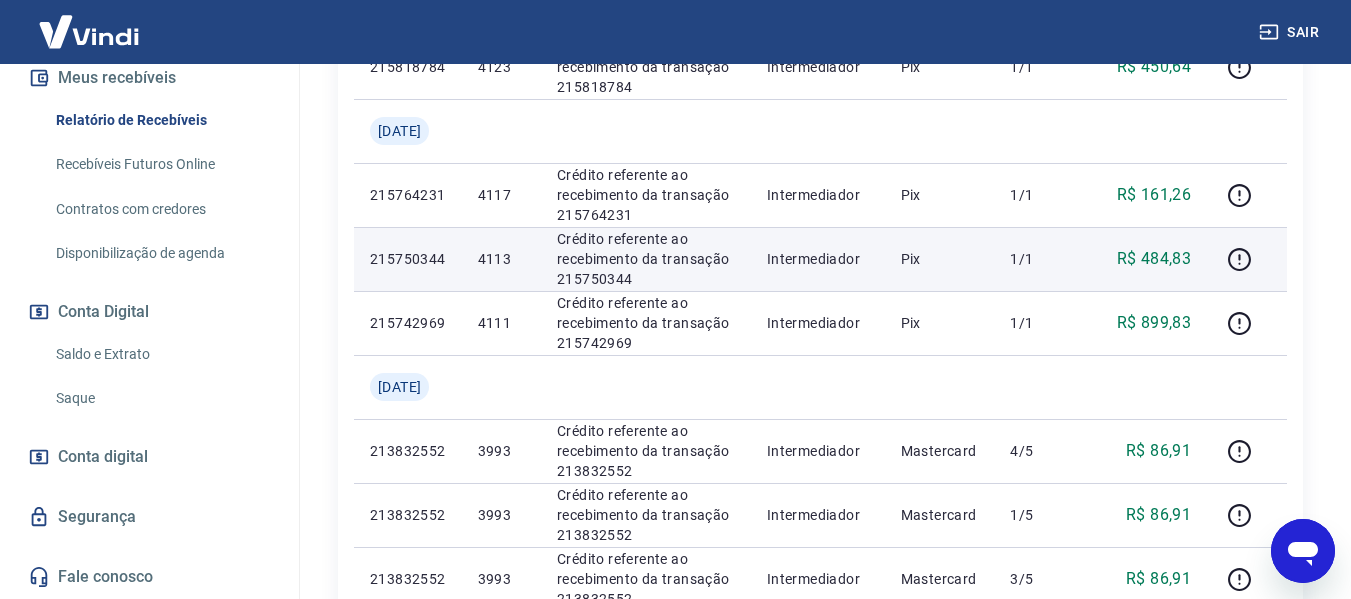 scroll, scrollTop: 1400, scrollLeft: 0, axis: vertical 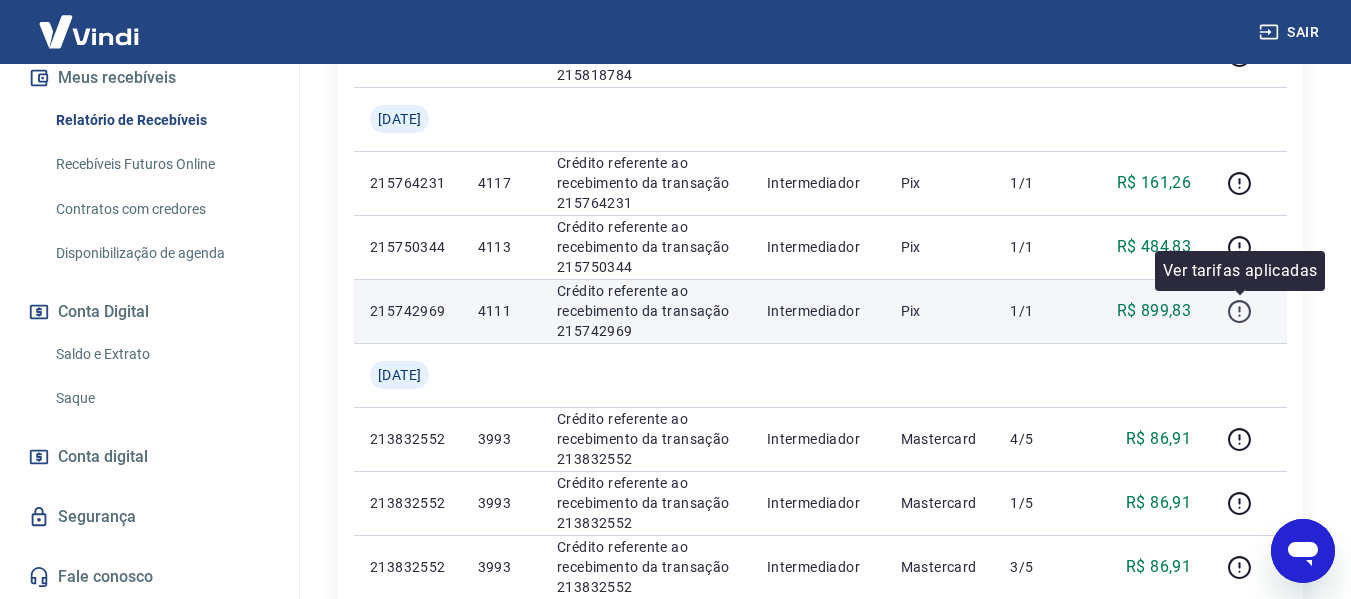 click 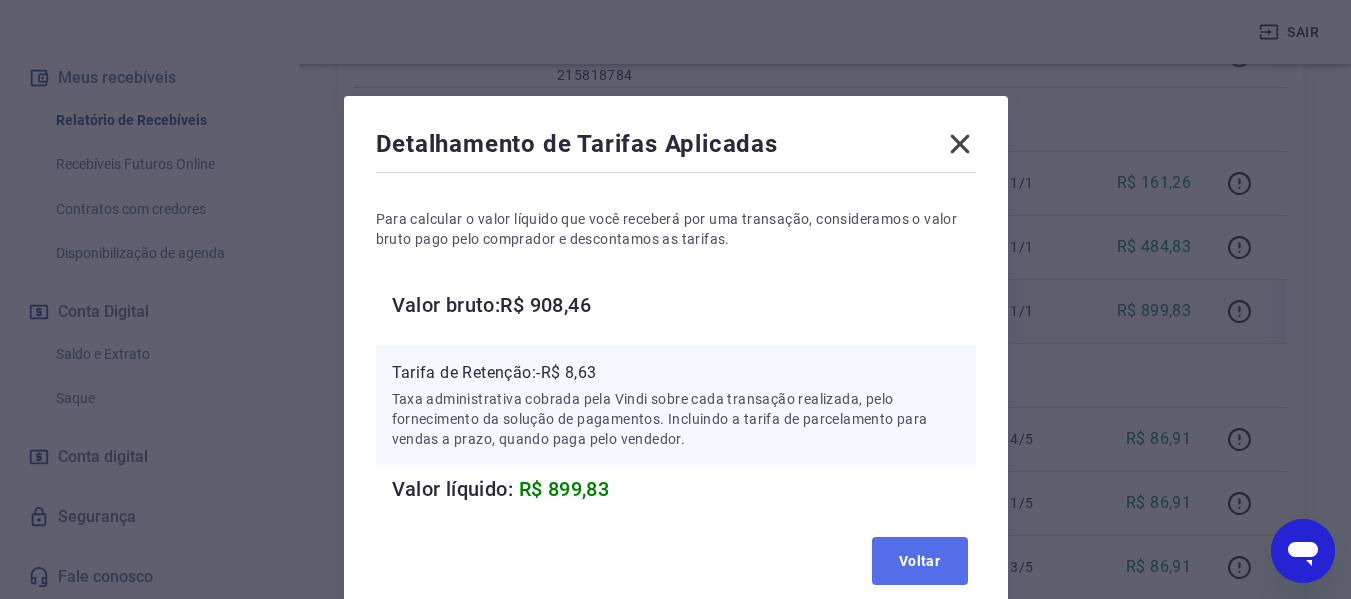 click on "Voltar" at bounding box center (920, 561) 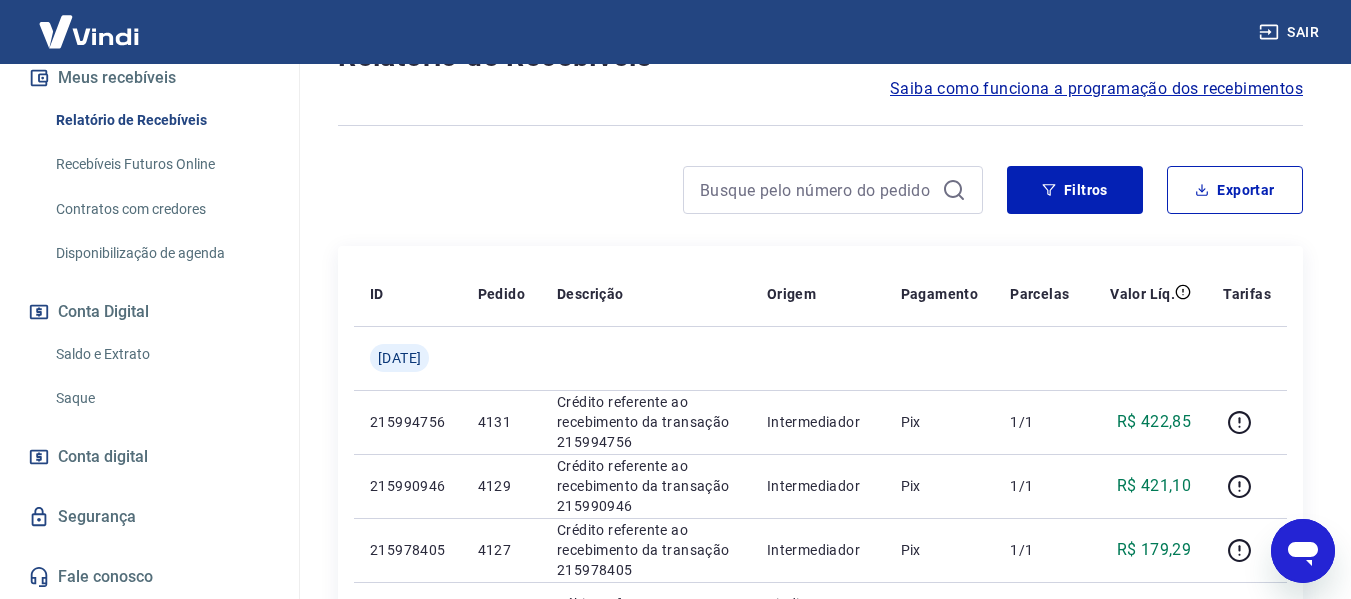 scroll, scrollTop: 193, scrollLeft: 0, axis: vertical 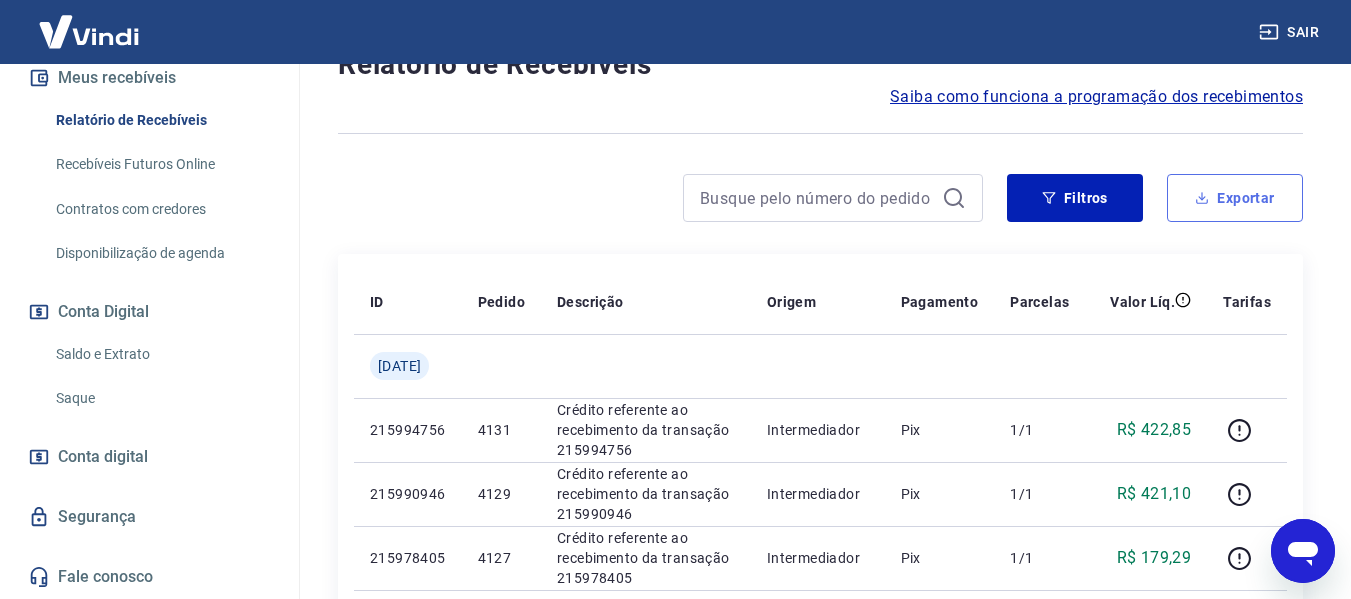 click on "Exportar" at bounding box center [1235, 198] 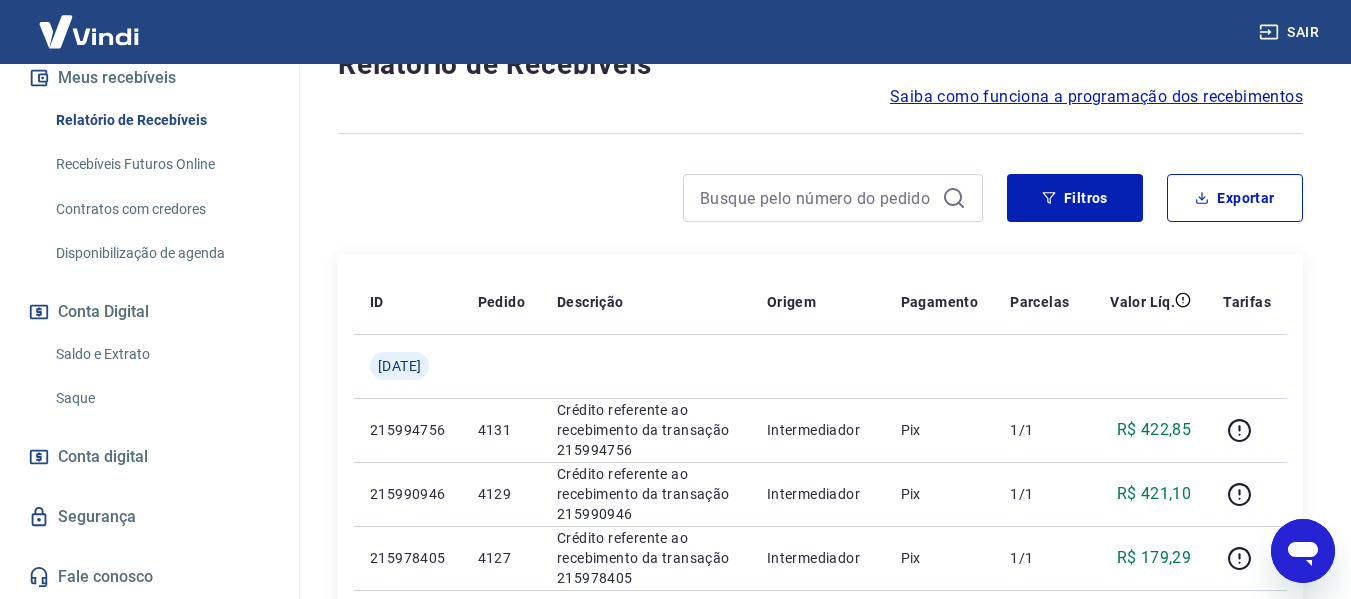 type on "[DATE]" 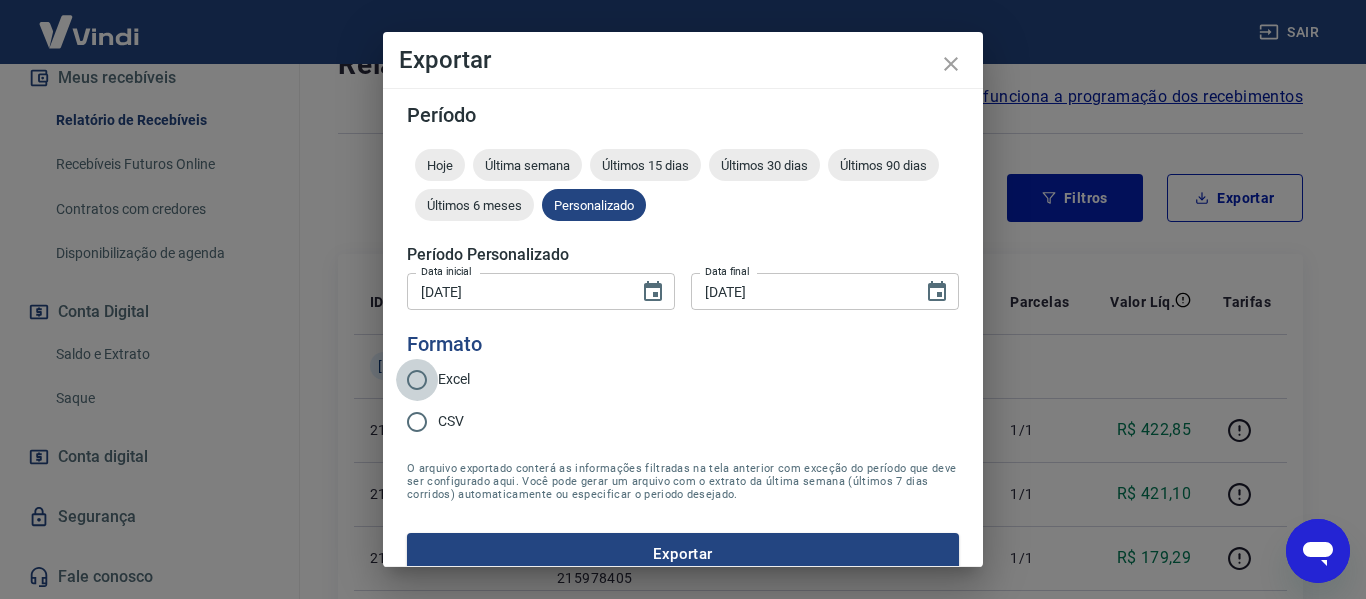 click on "Excel" at bounding box center (417, 380) 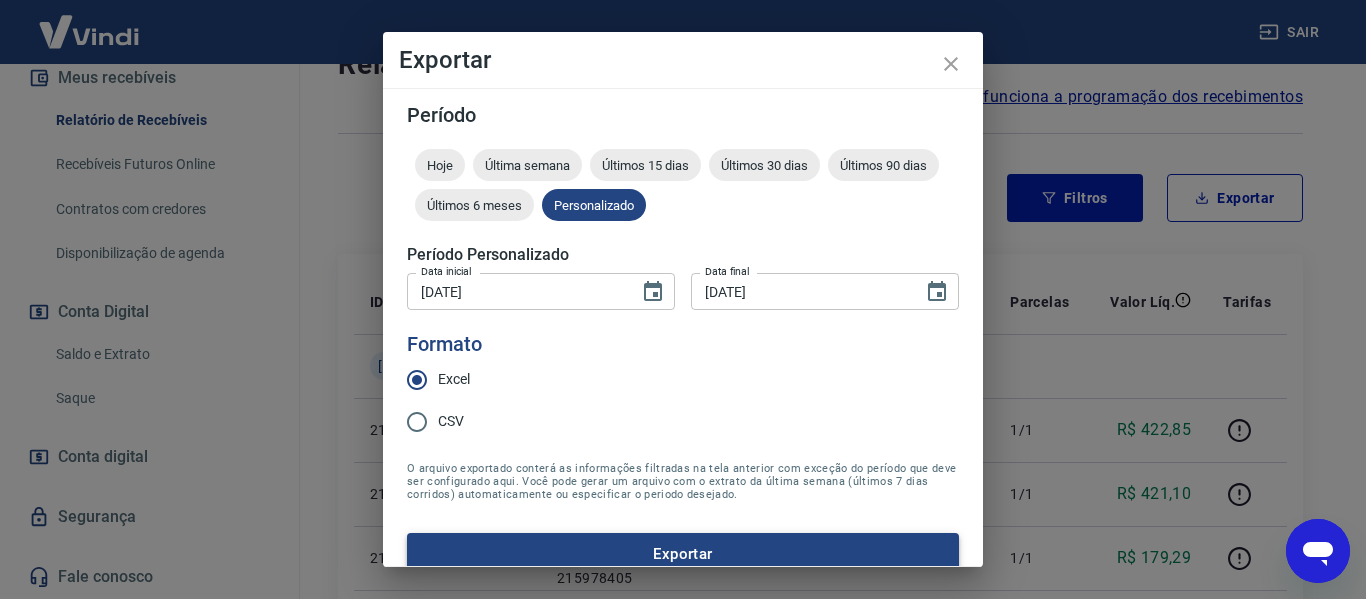 click on "Exportar" at bounding box center [683, 554] 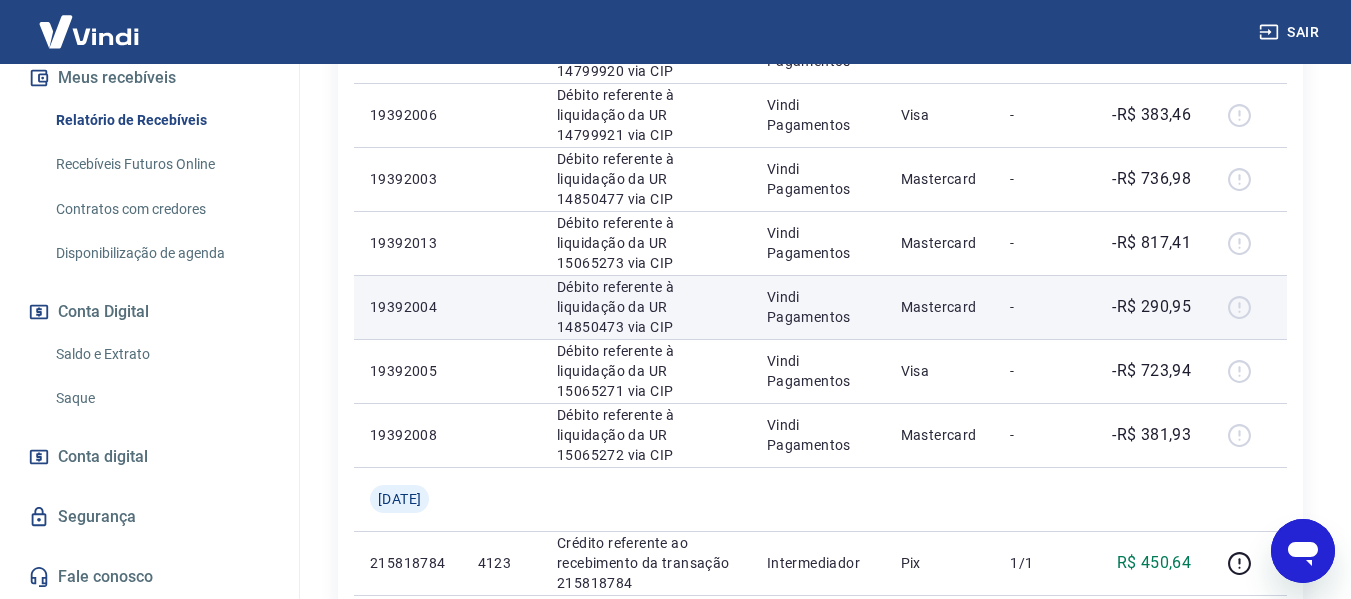scroll, scrollTop: 893, scrollLeft: 0, axis: vertical 